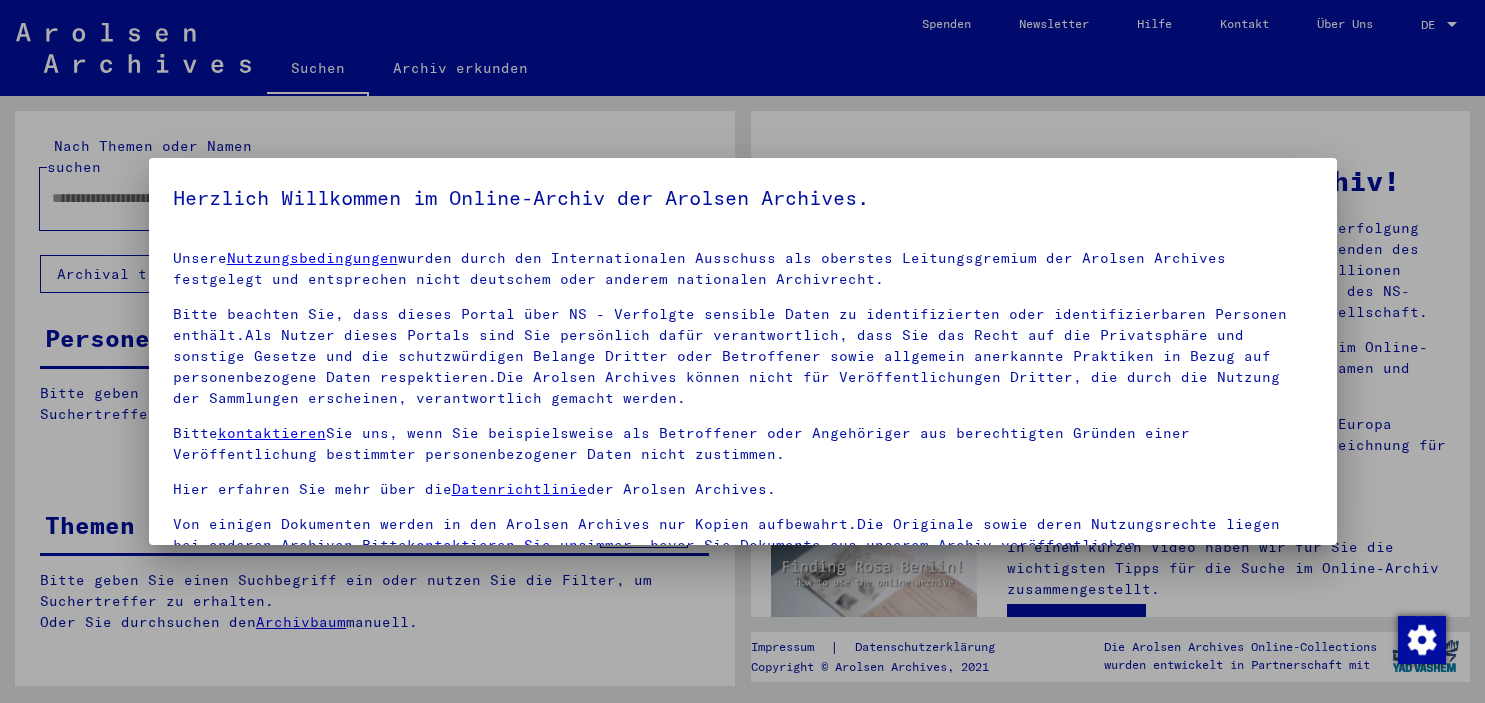 scroll, scrollTop: 0, scrollLeft: 0, axis: both 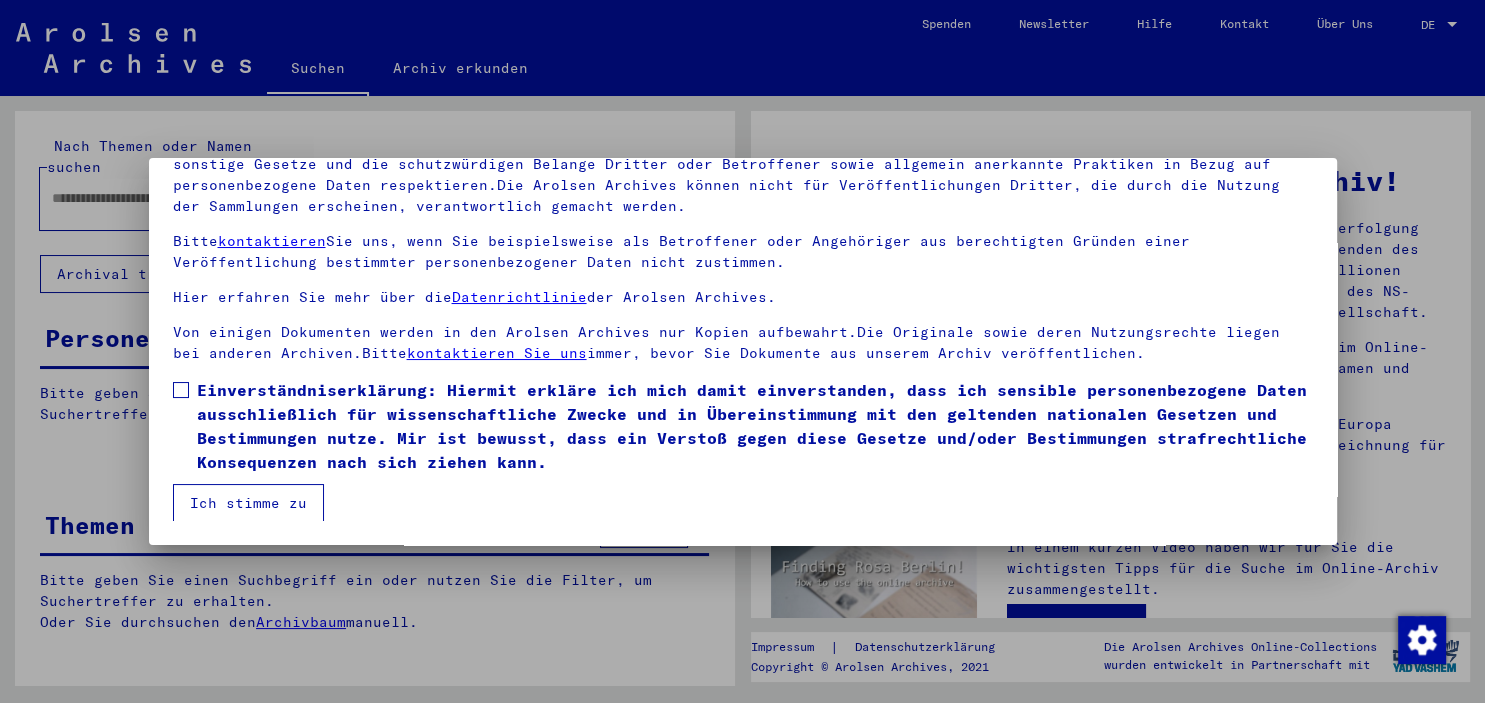 click at bounding box center [181, 390] 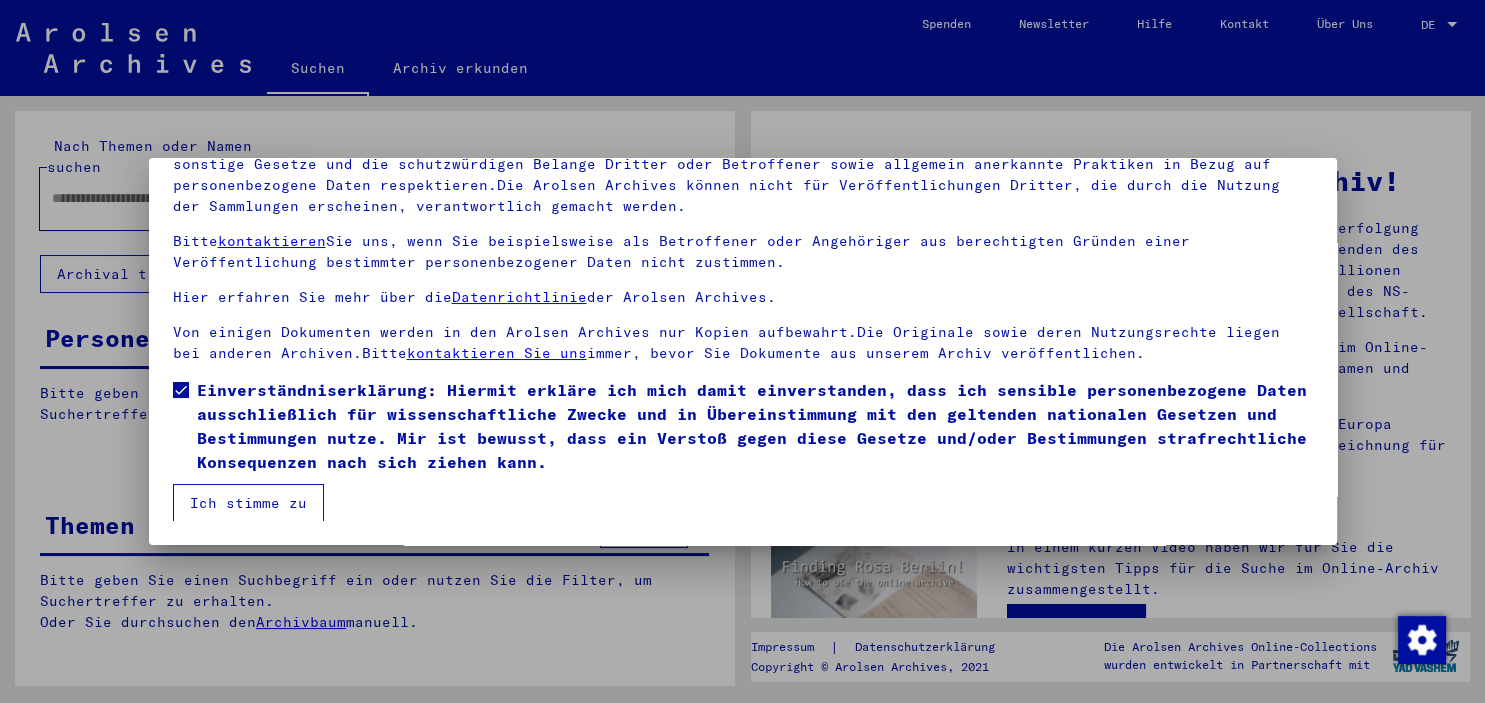 click on "Ich stimme zu" at bounding box center (248, 503) 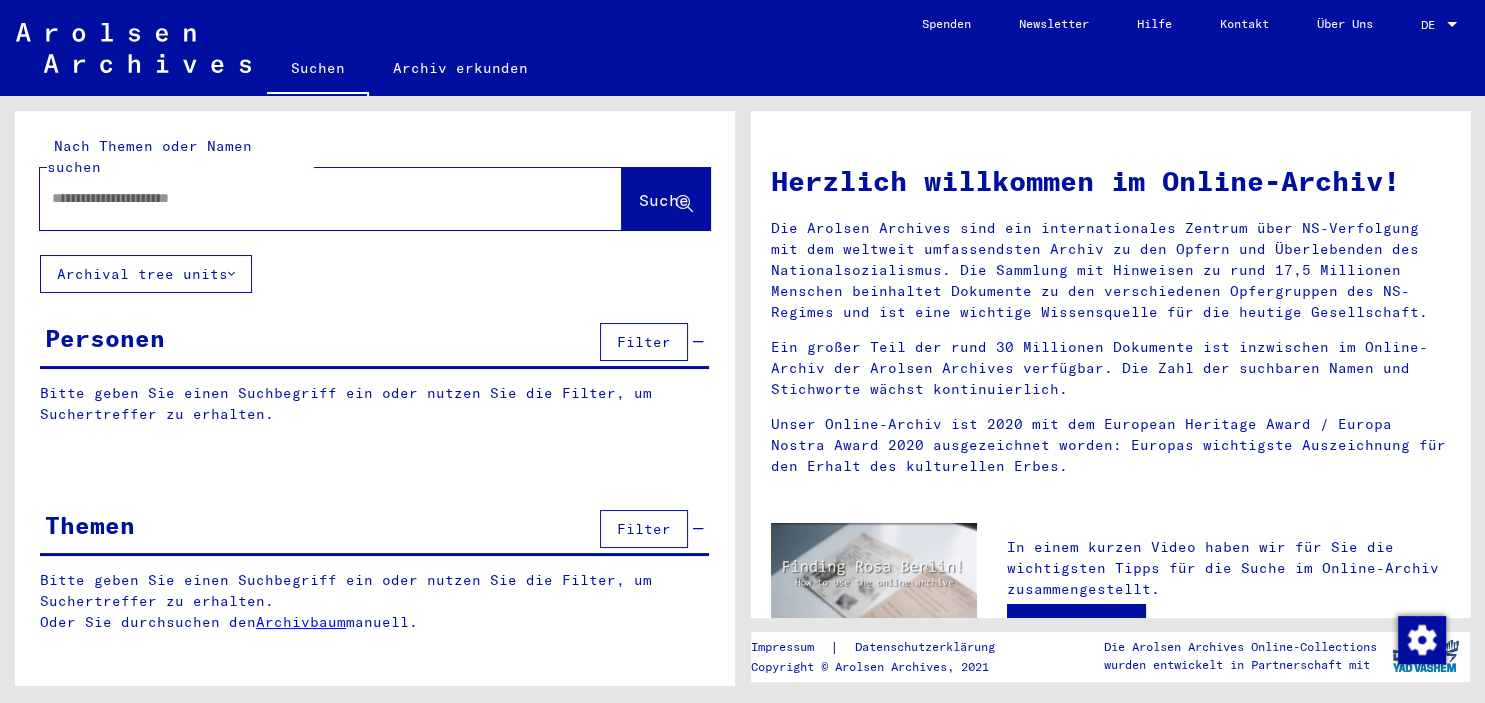click at bounding box center [307, 198] 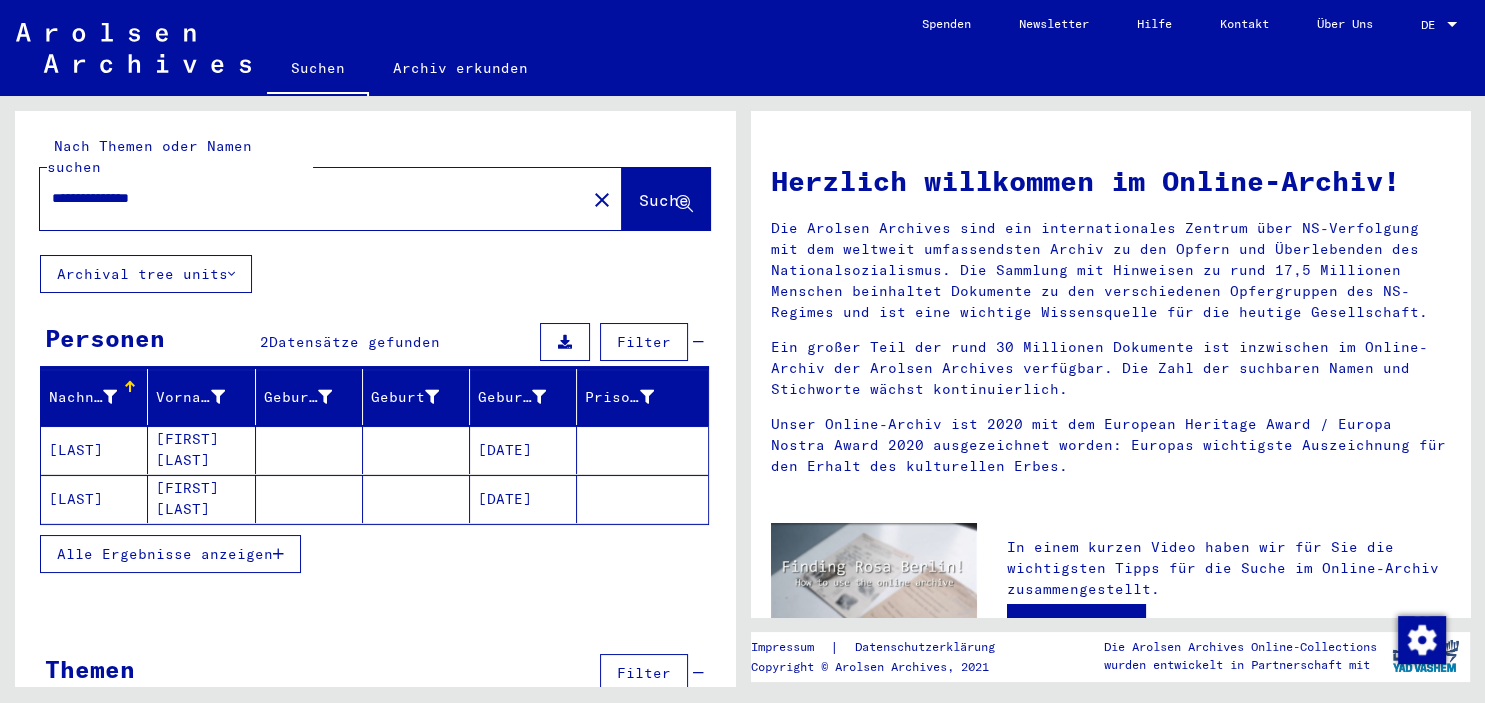 click on "[DATE]" at bounding box center (523, 499) 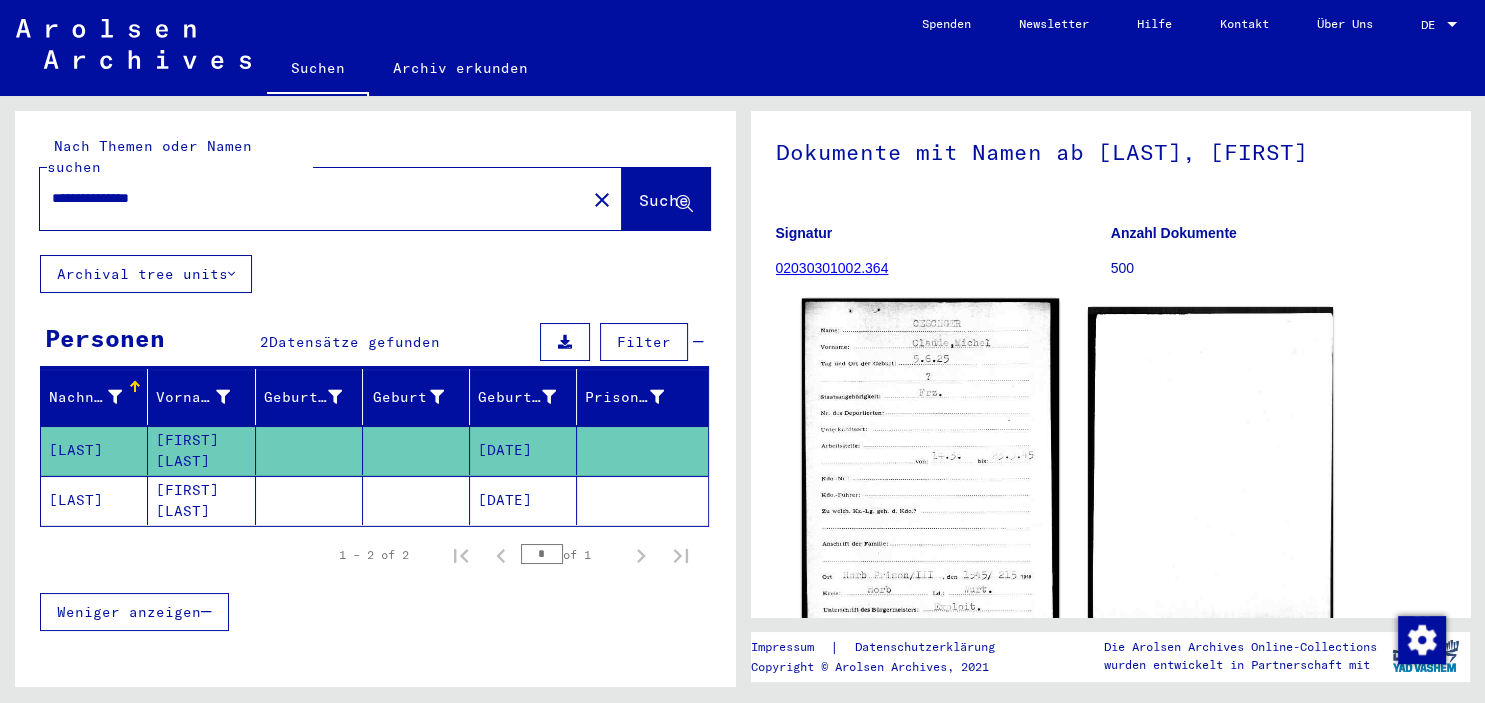 scroll, scrollTop: 220, scrollLeft: 0, axis: vertical 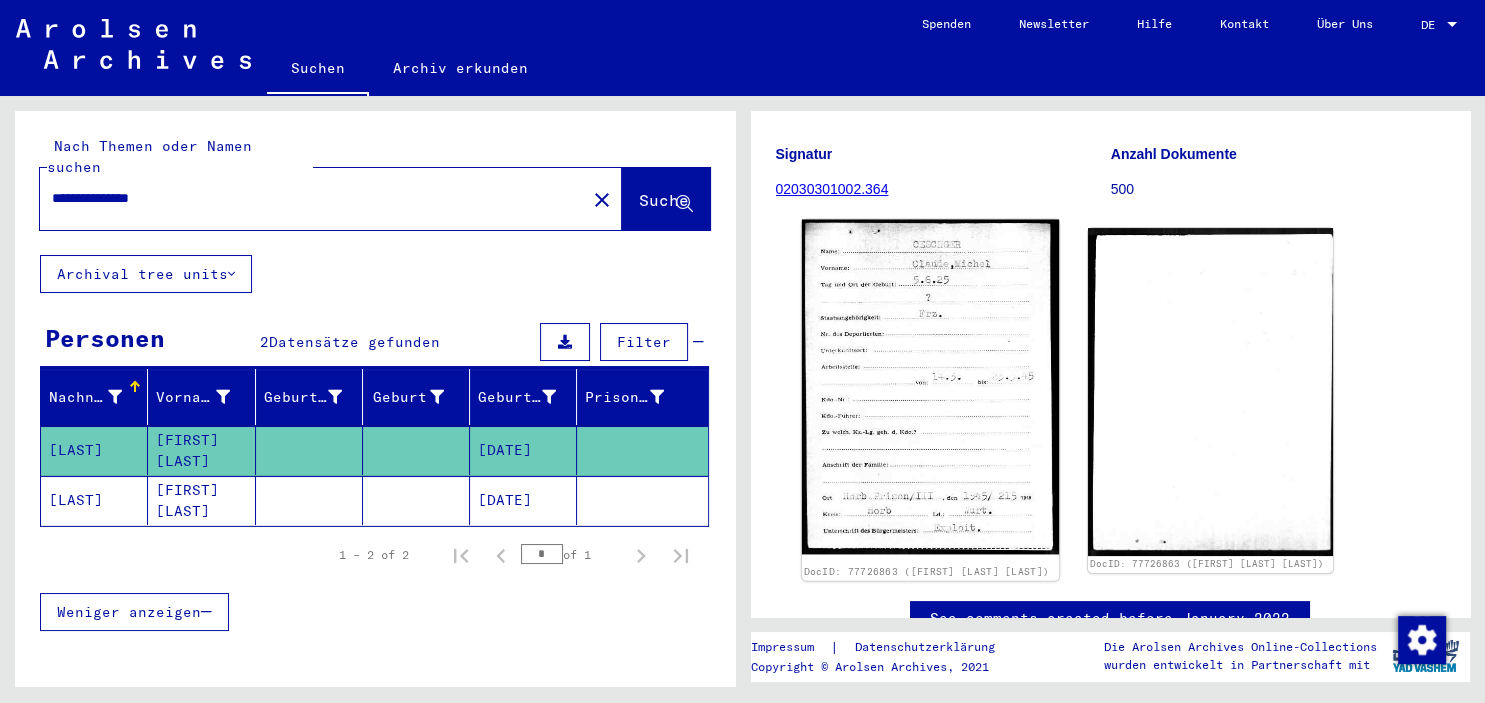 click 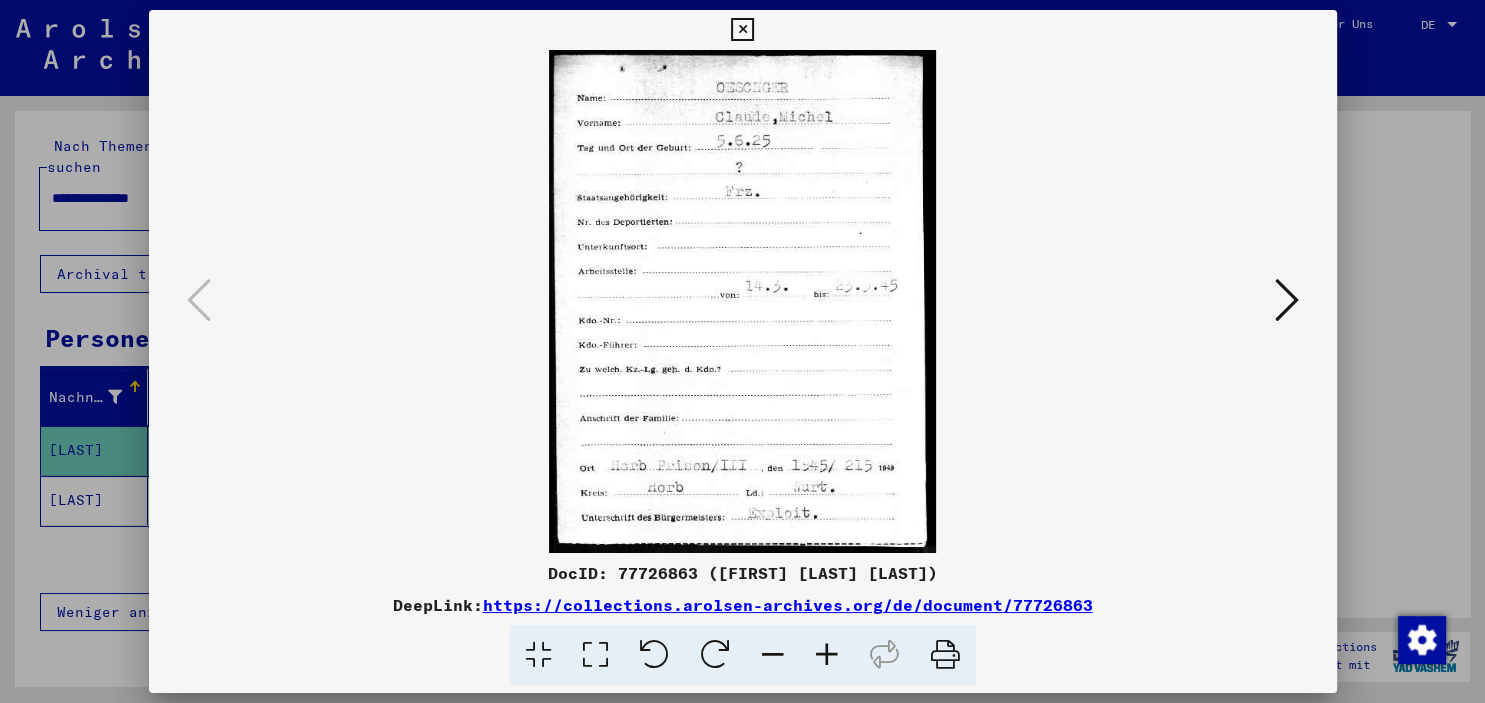 click at bounding box center [827, 655] 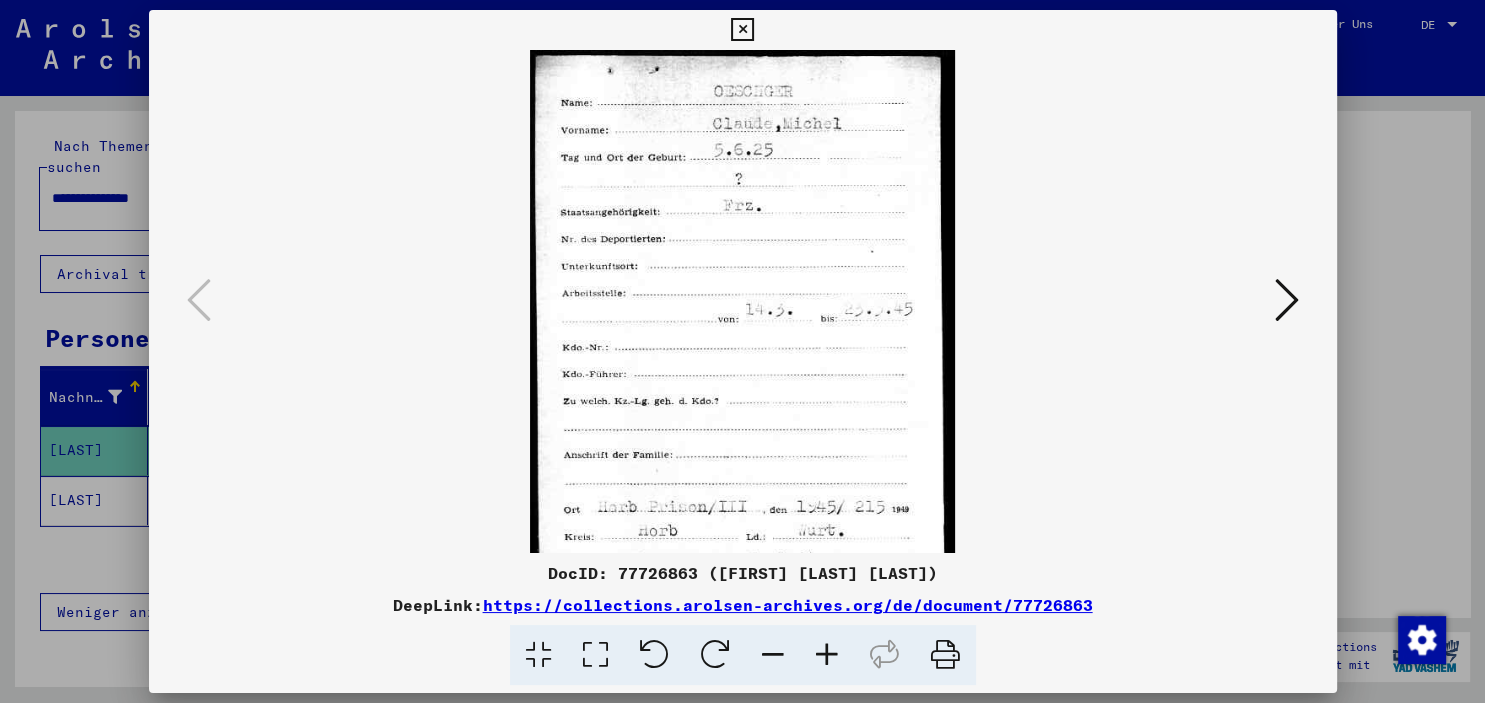 click at bounding box center (827, 655) 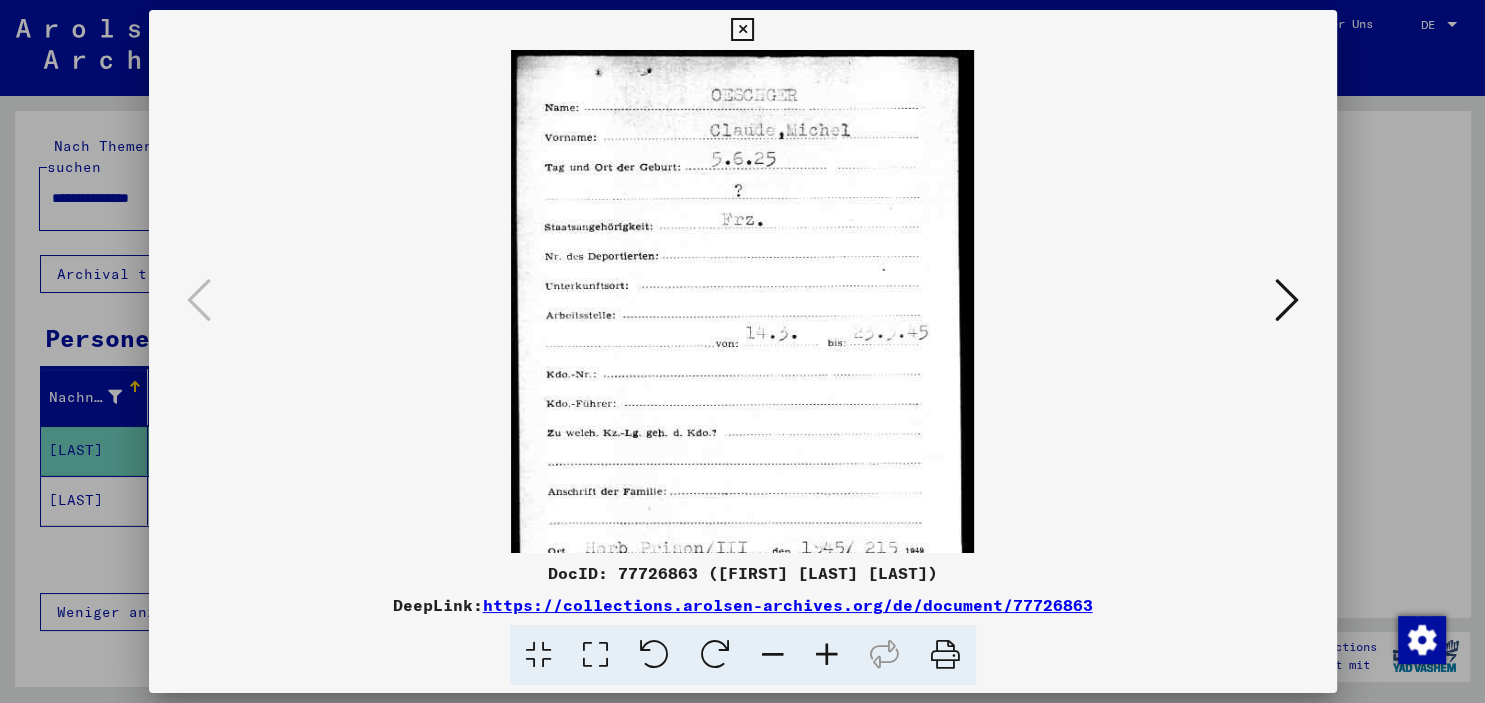 click at bounding box center [827, 655] 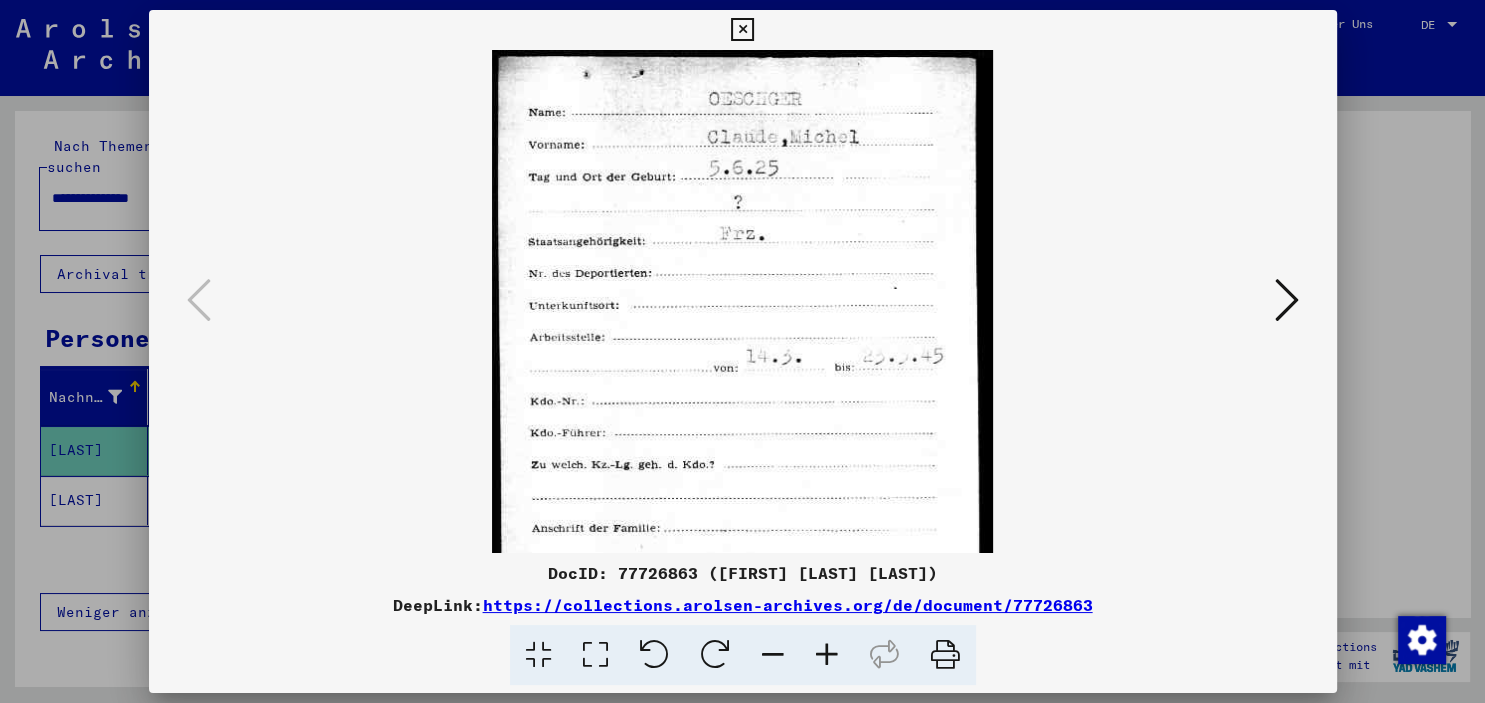 click at bounding box center [827, 655] 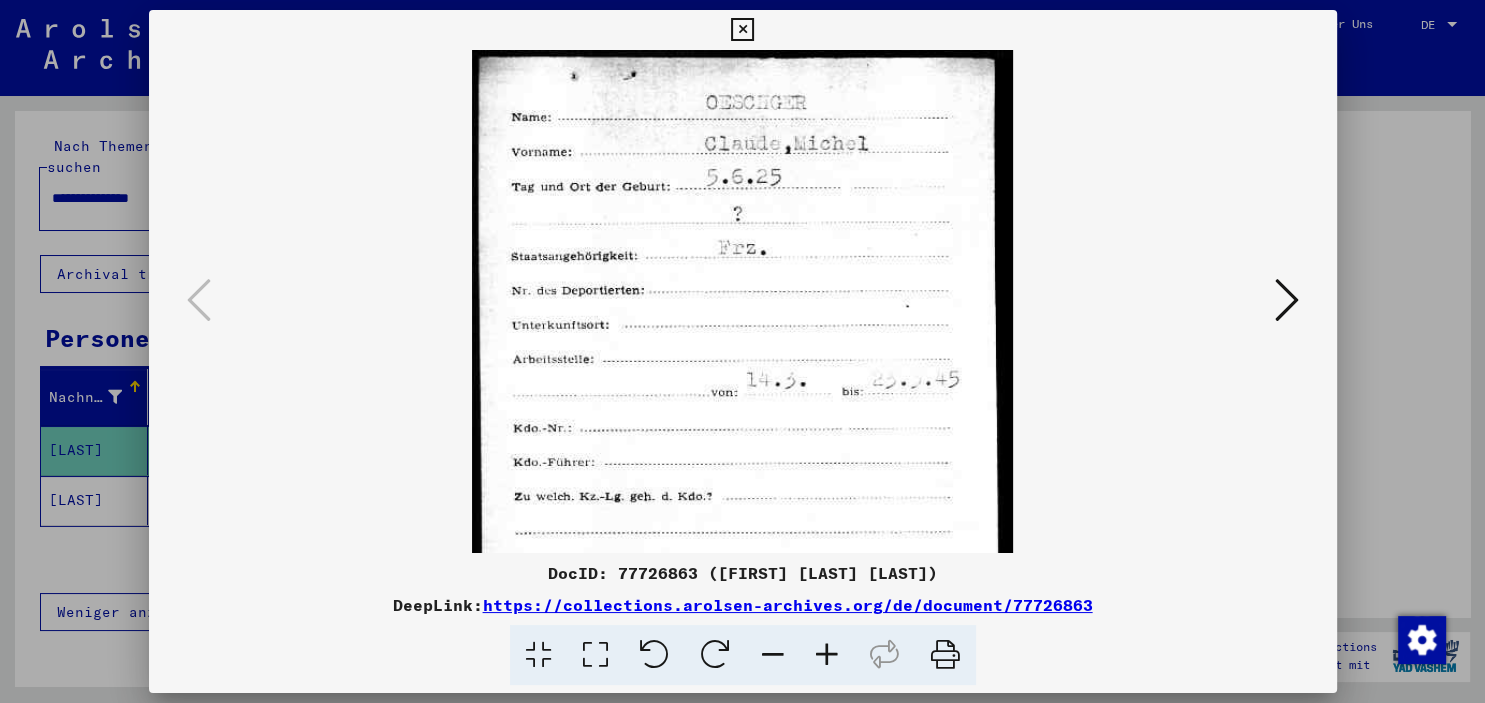 drag, startPoint x: 822, startPoint y: 658, endPoint x: 810, endPoint y: 644, distance: 18.439089 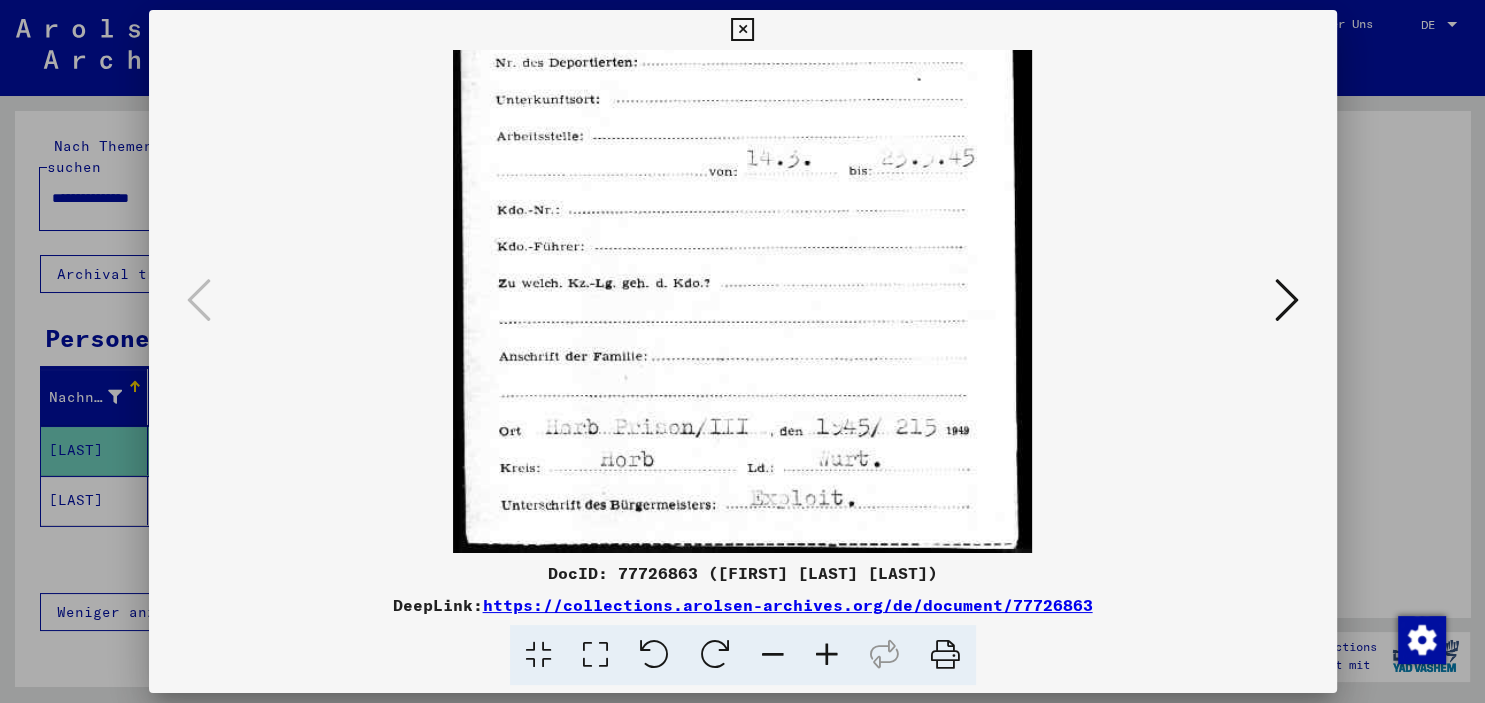 scroll, scrollTop: 249, scrollLeft: 0, axis: vertical 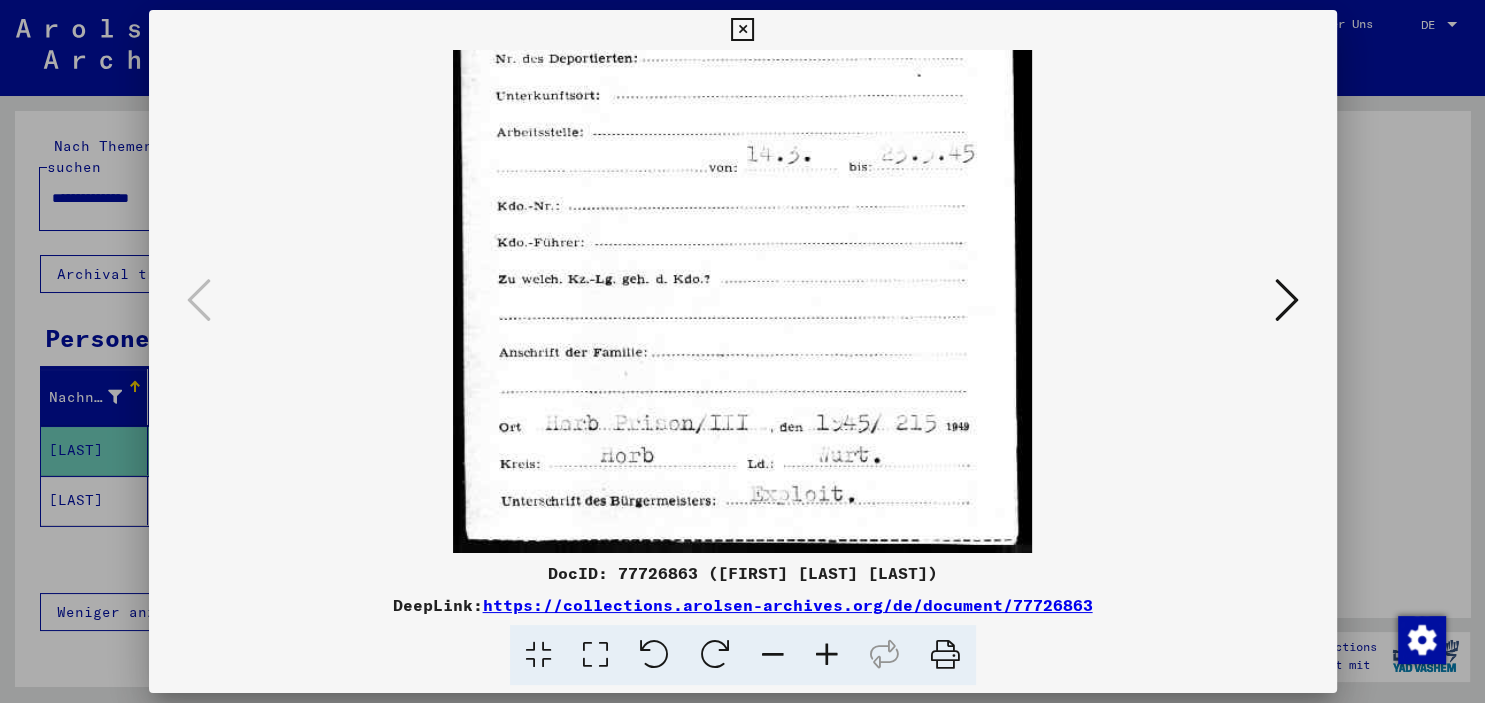 drag, startPoint x: 758, startPoint y: 439, endPoint x: 810, endPoint y: 154, distance: 289.70502 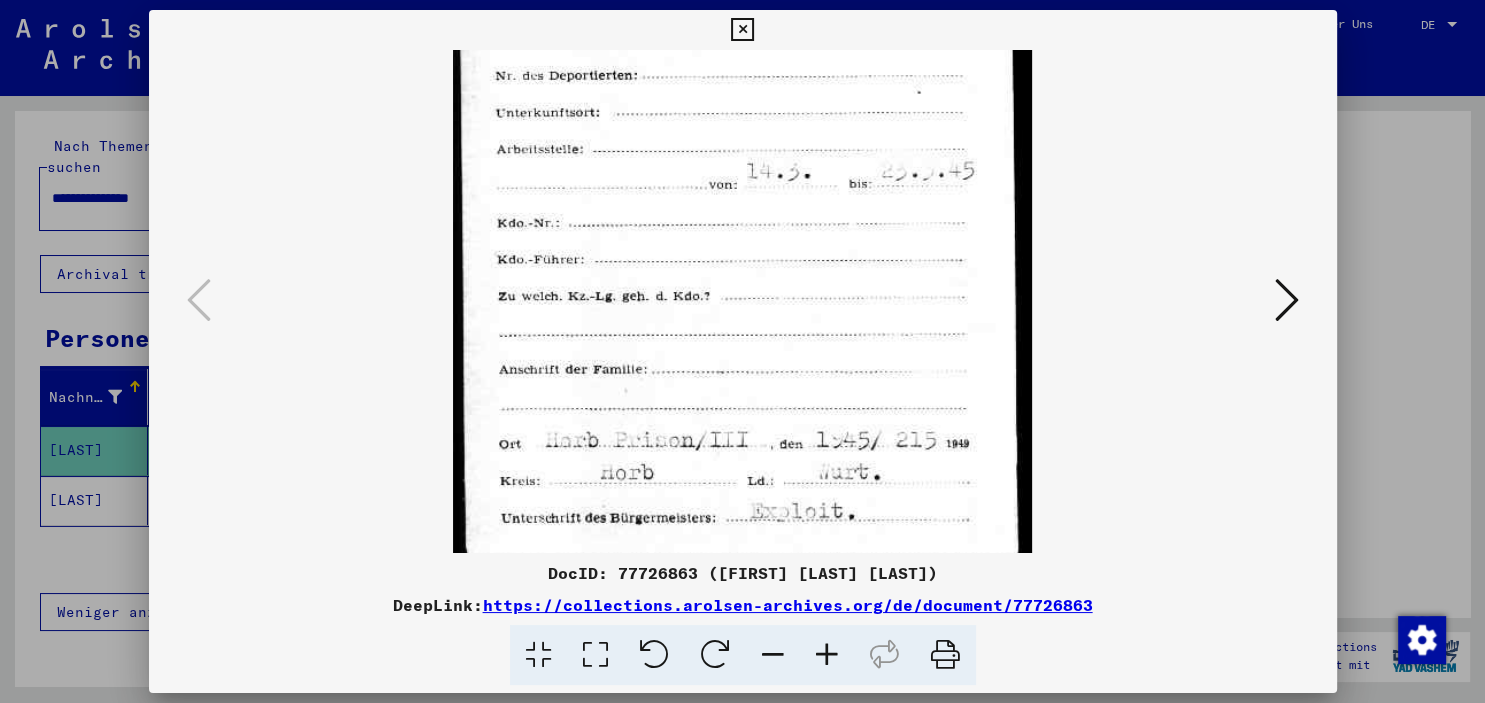 click at bounding box center [1287, 300] 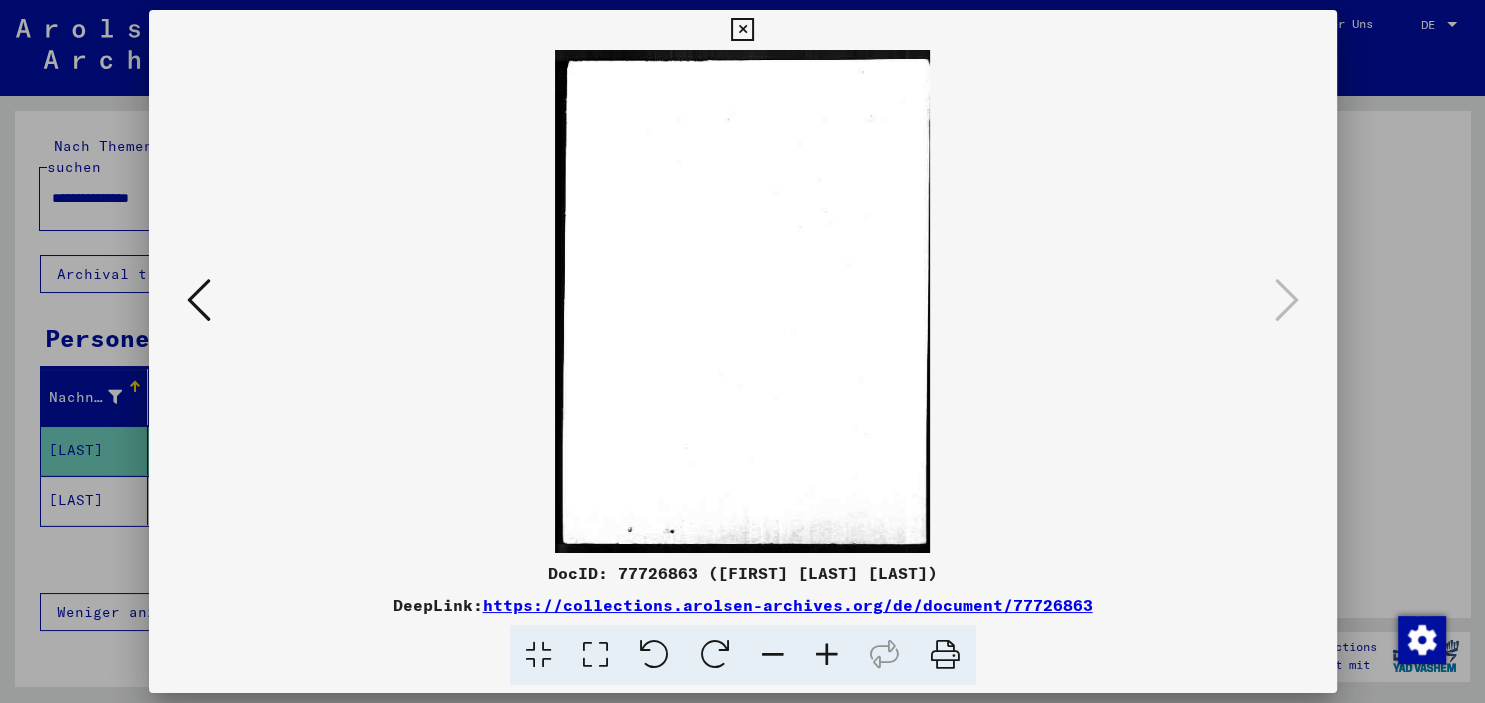 click at bounding box center (742, 30) 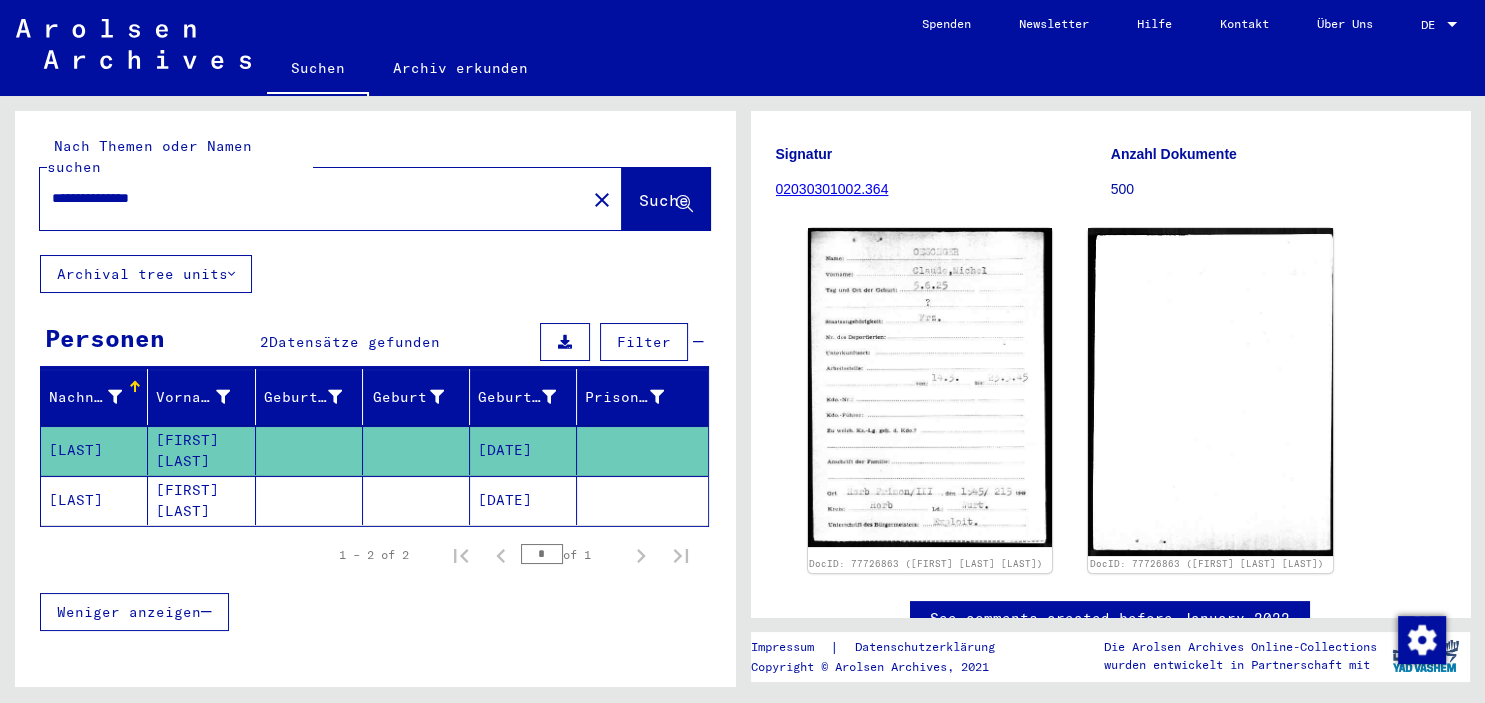 click on "[FIRST] [LAST]" 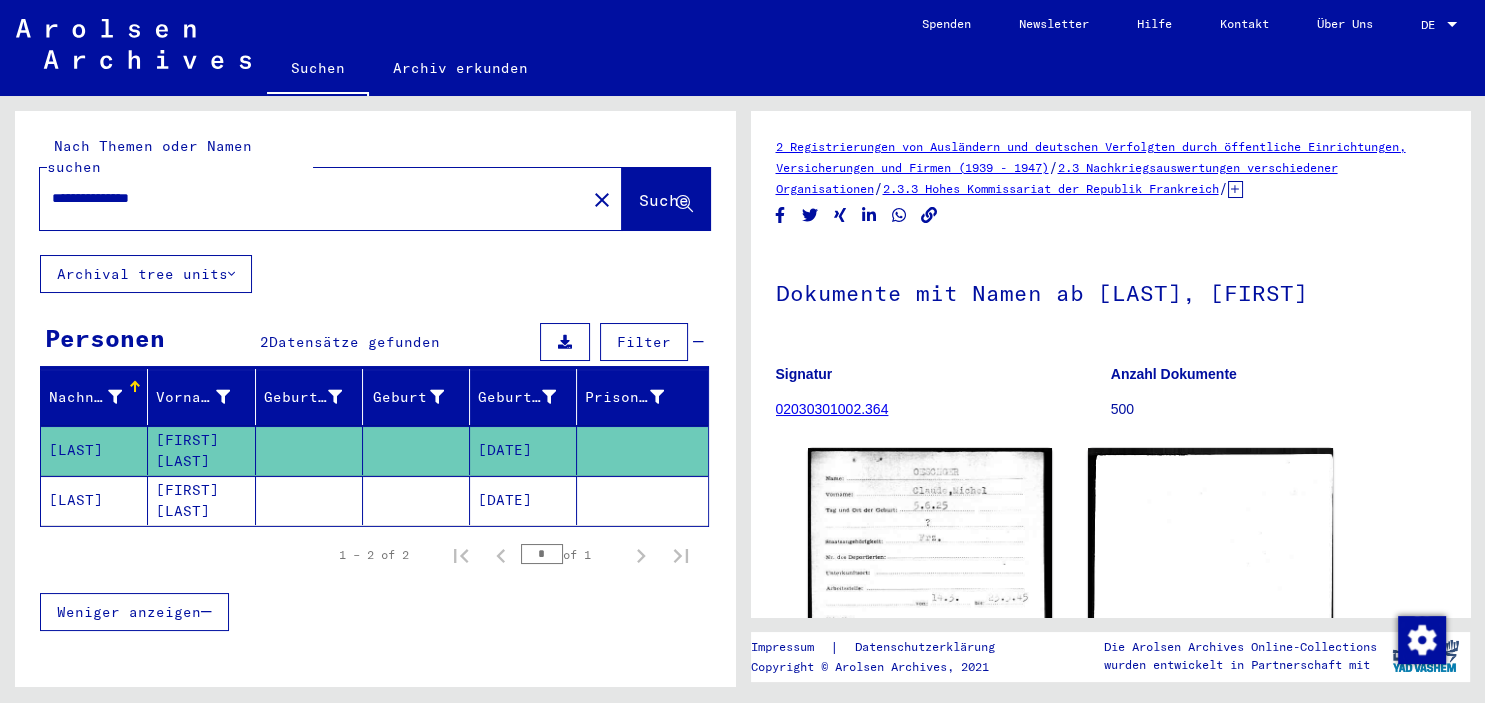 click on "[FIRST] [LAST]" 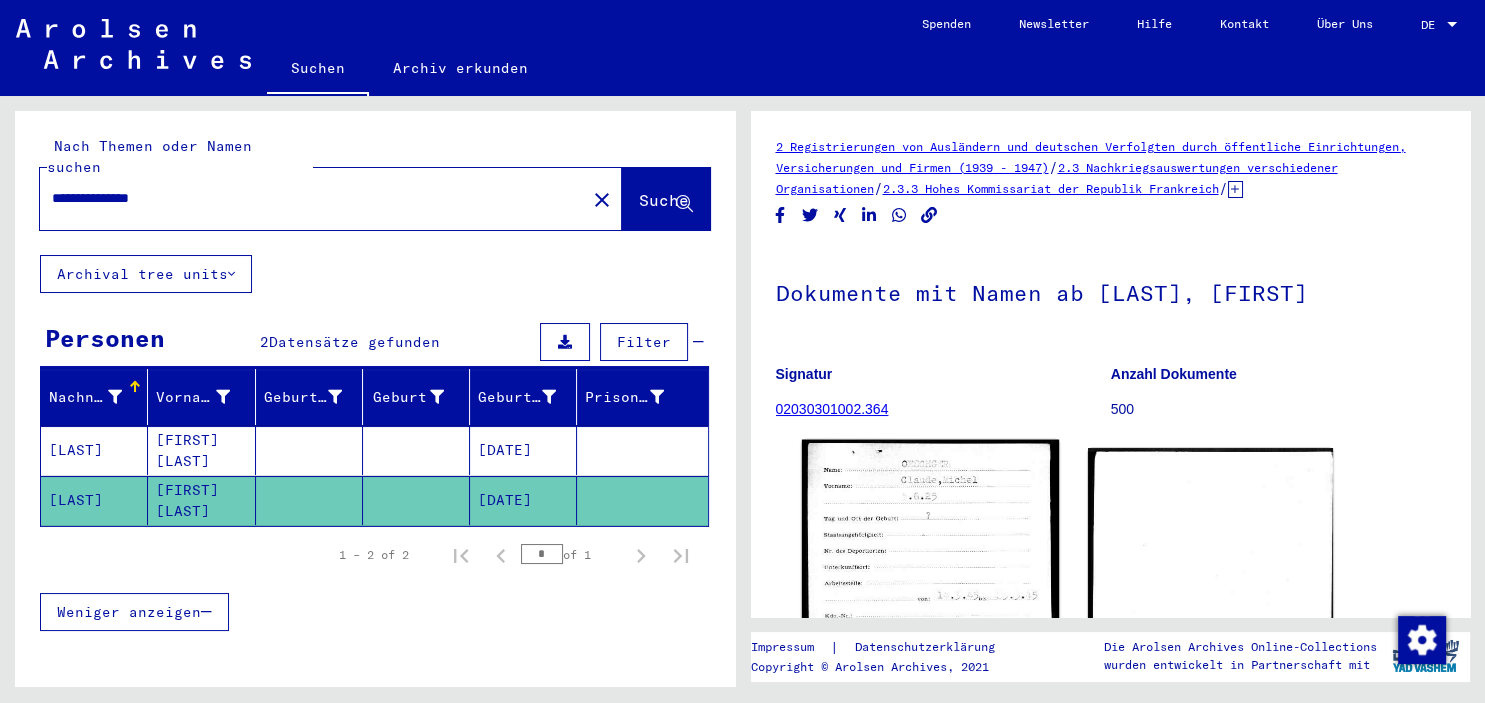 click 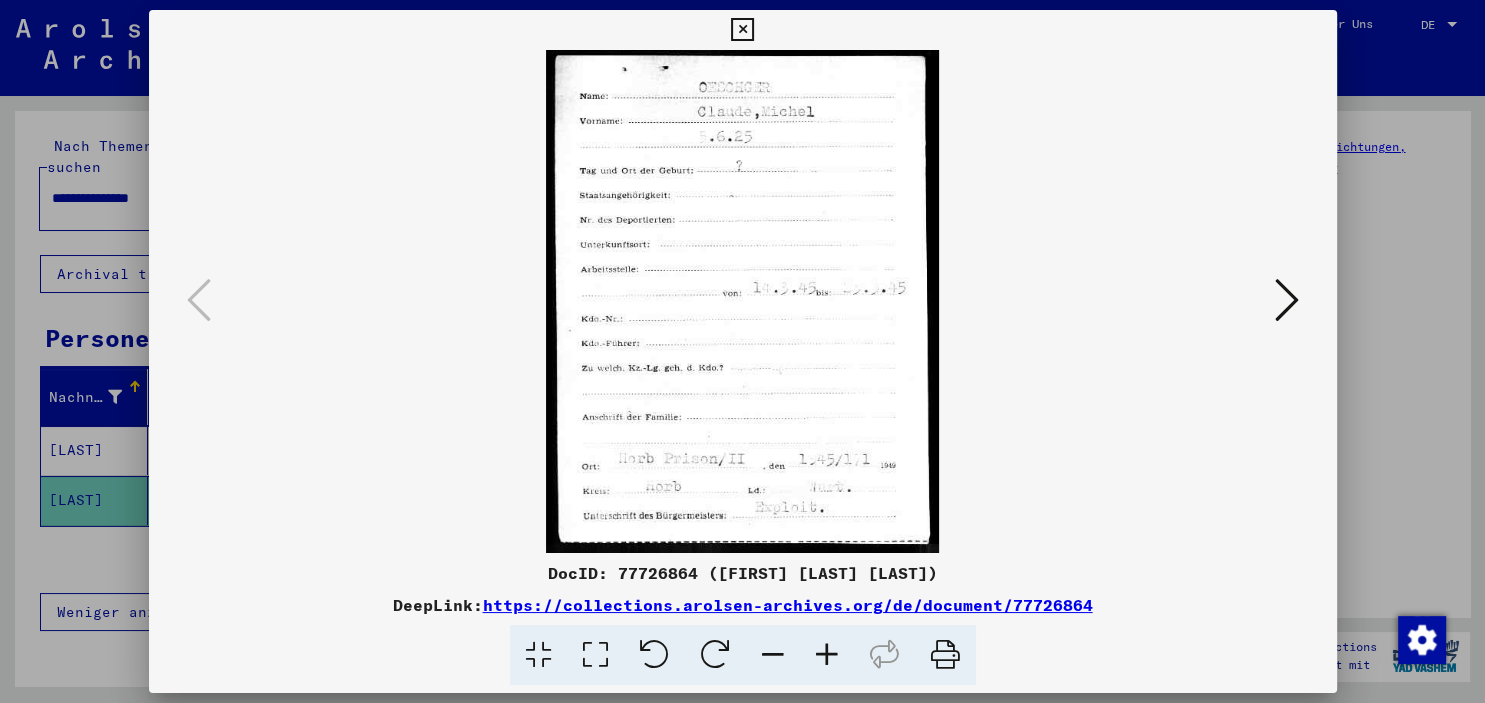 drag, startPoint x: 1293, startPoint y: 297, endPoint x: 1275, endPoint y: 305, distance: 19.697716 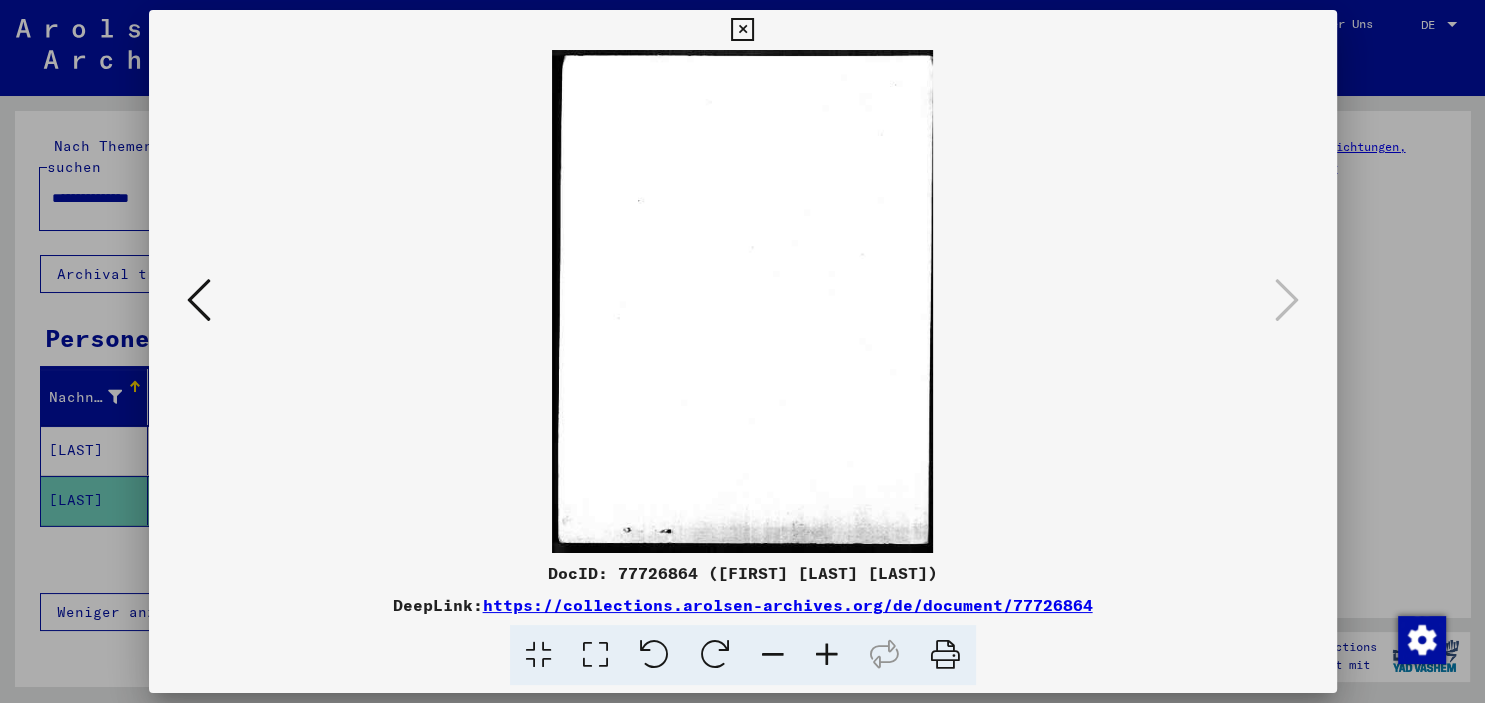 drag, startPoint x: 1323, startPoint y: 21, endPoint x: 751, endPoint y: 334, distance: 652.0376 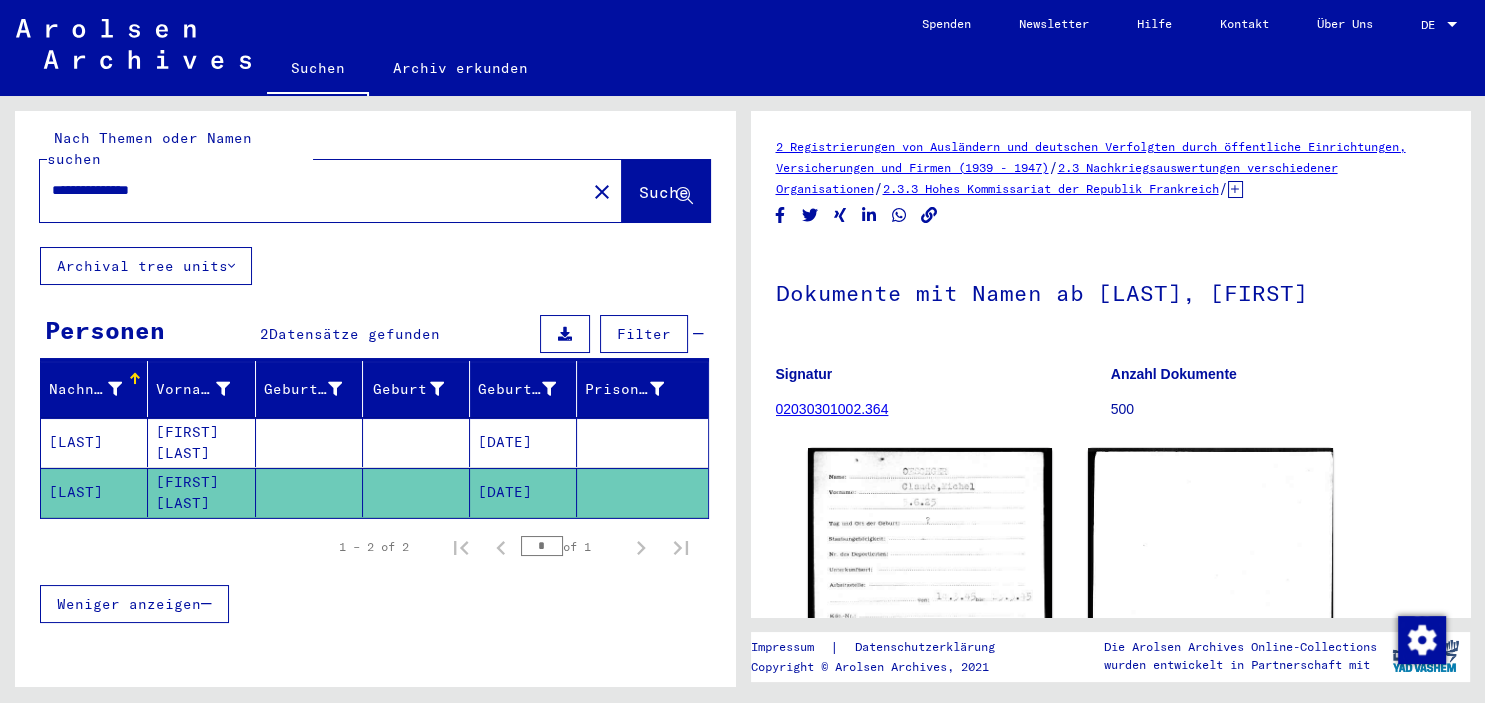 scroll, scrollTop: 0, scrollLeft: 0, axis: both 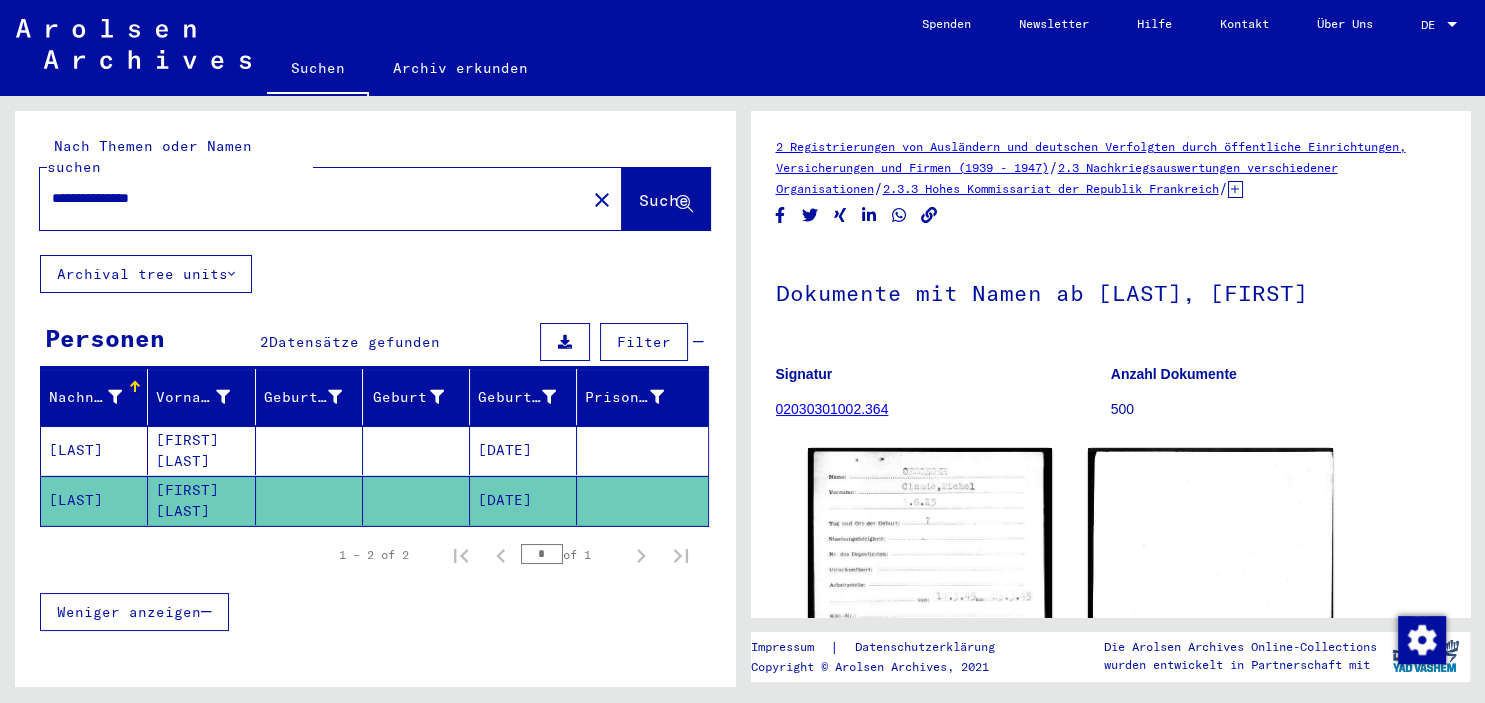 drag, startPoint x: 253, startPoint y: 181, endPoint x: -51, endPoint y: 171, distance: 304.16443 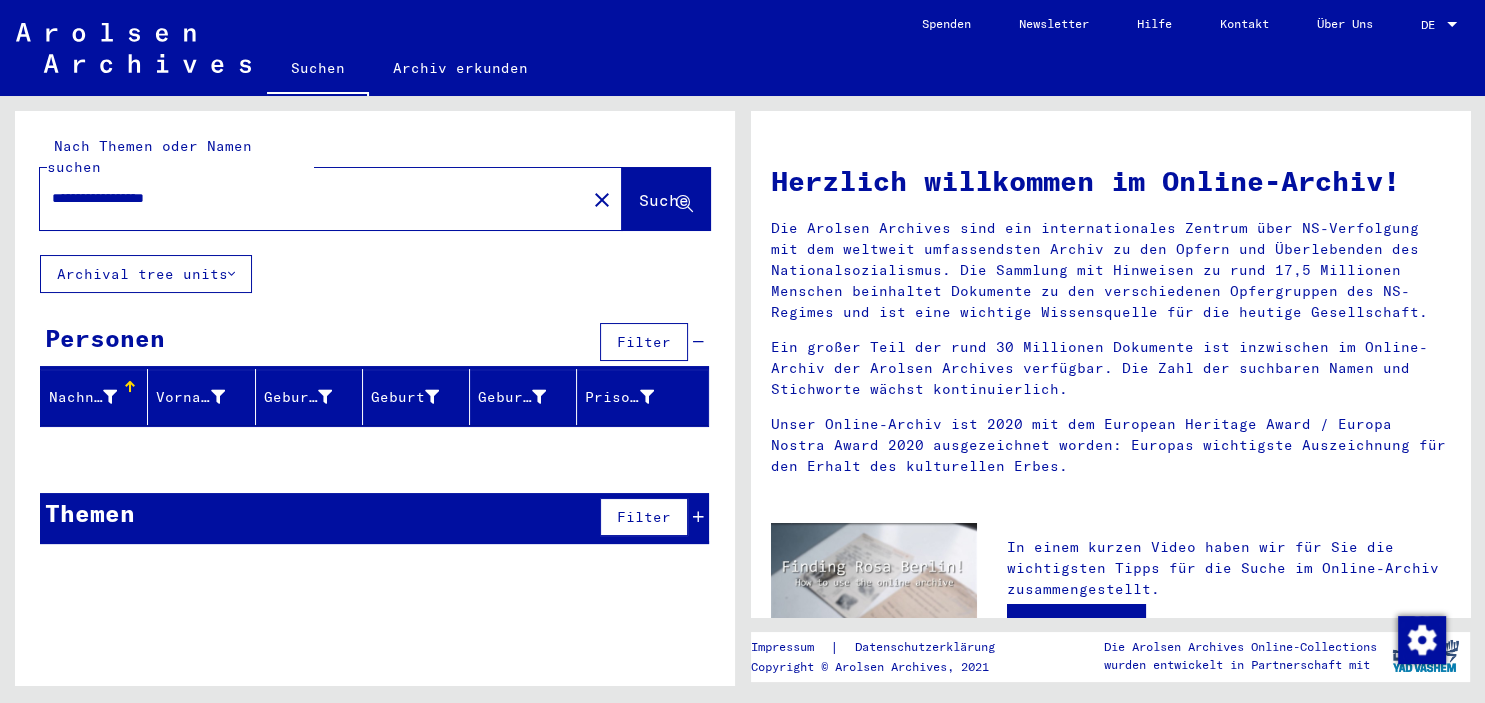 click on "**********" at bounding box center (307, 198) 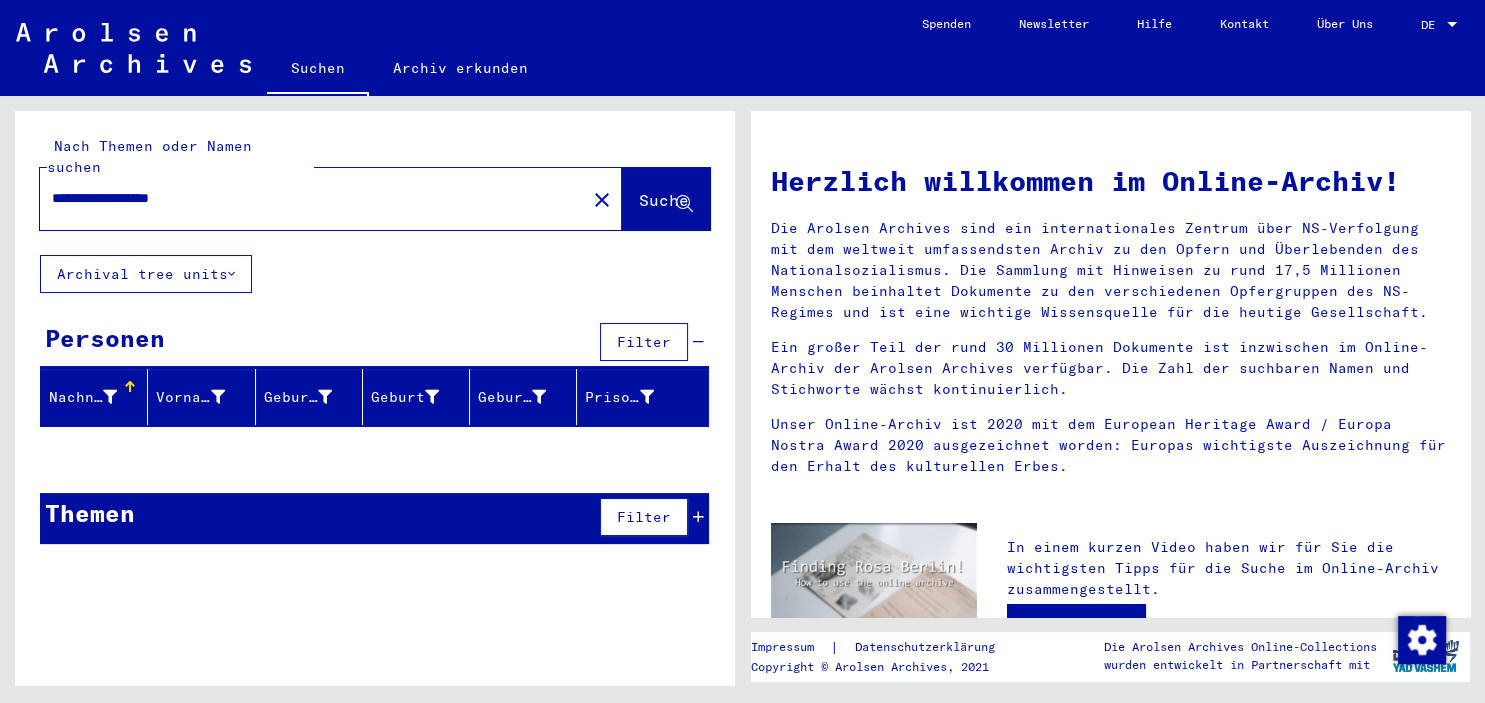 click on "Suche" 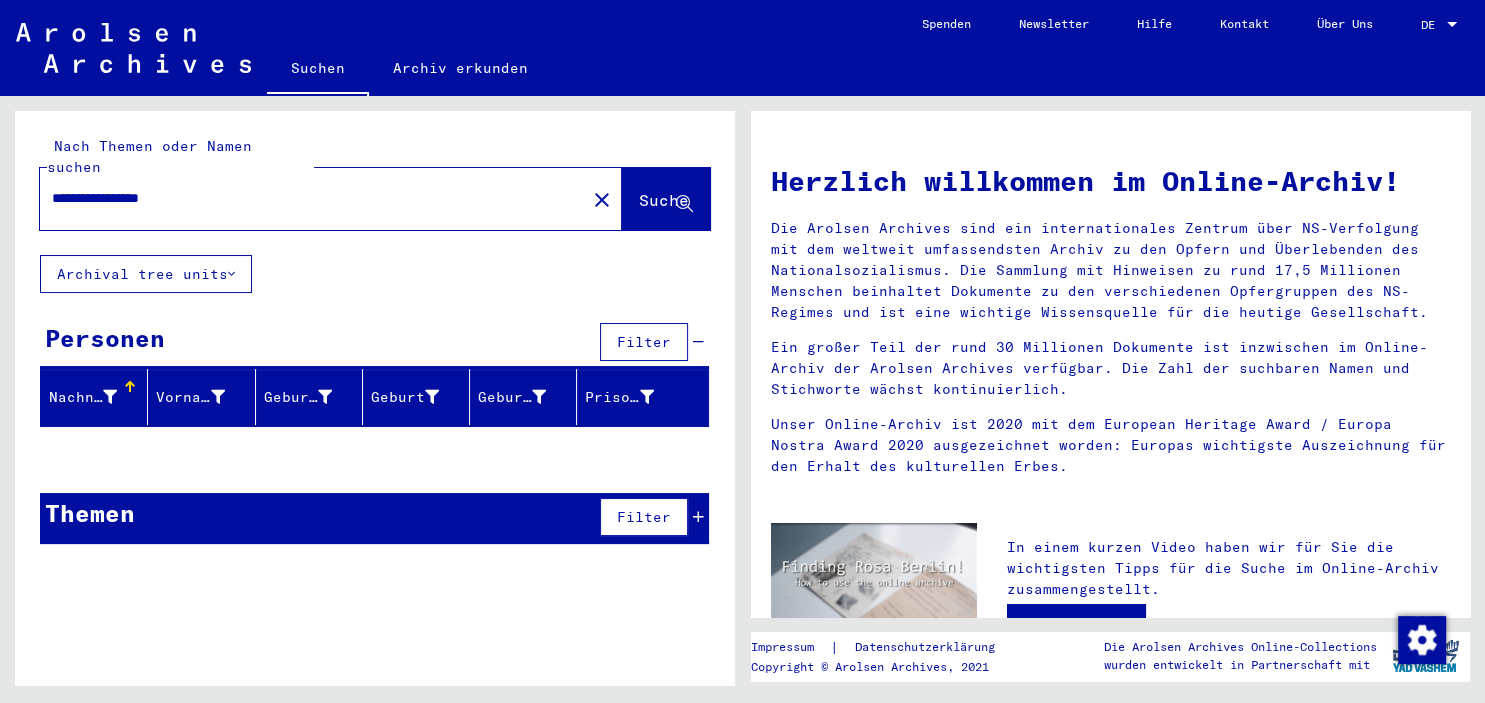 click on "**********" at bounding box center (307, 198) 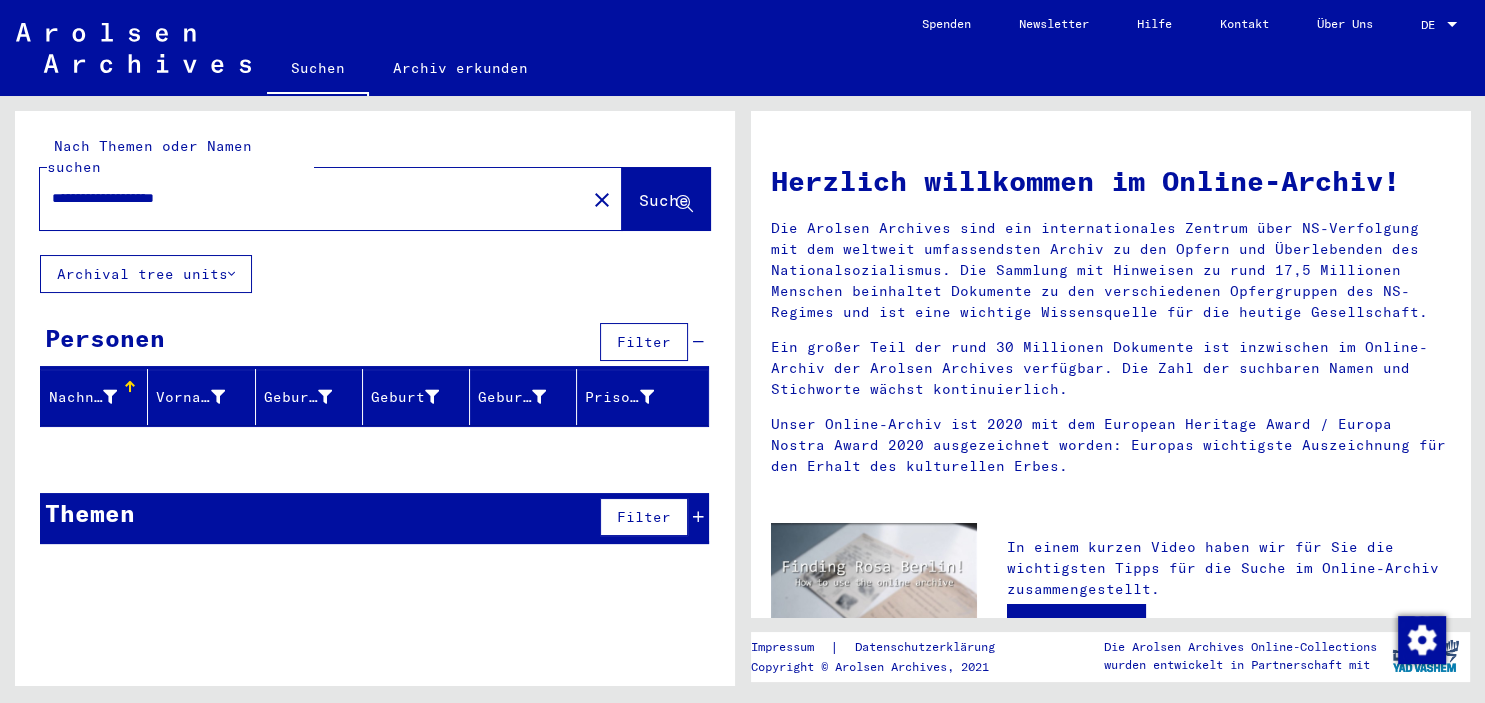 type on "**********" 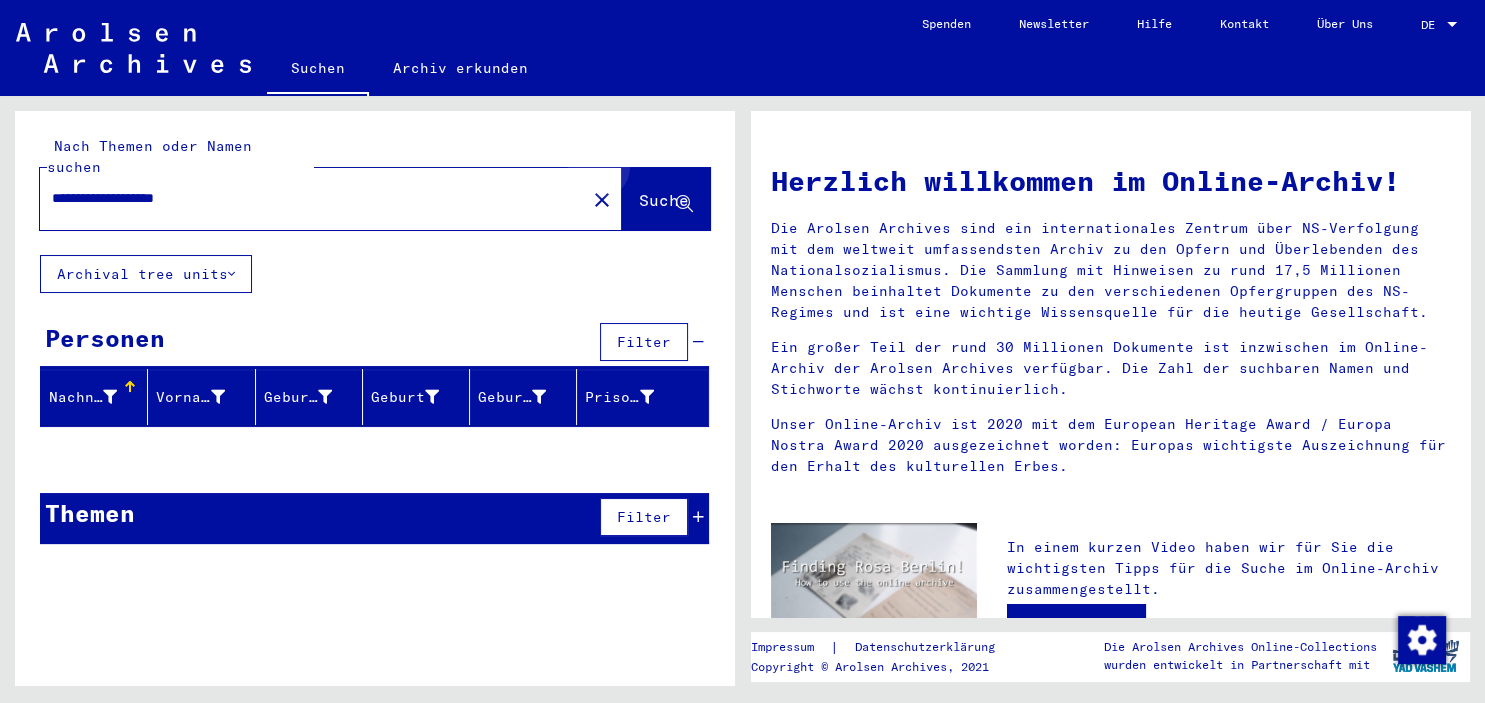 click on "Suche" 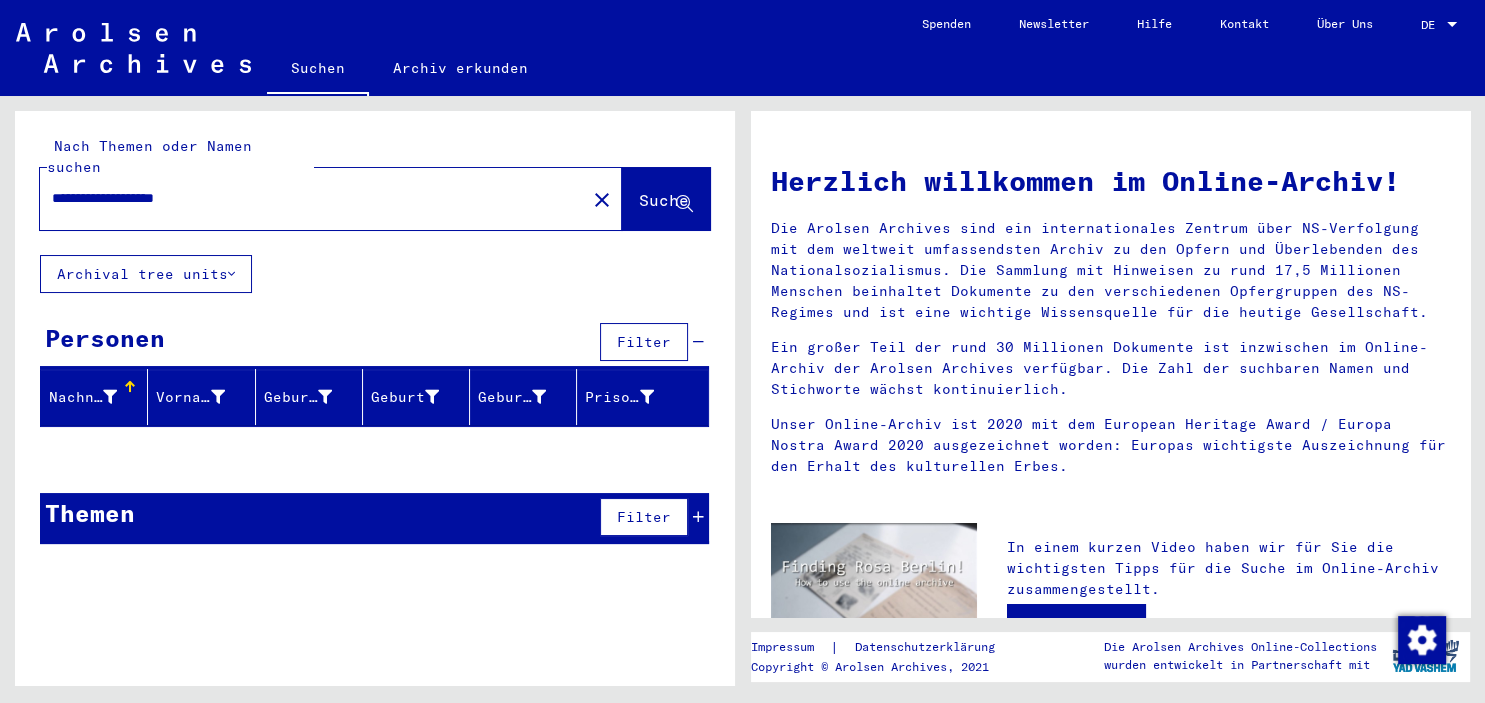 drag, startPoint x: 278, startPoint y: 176, endPoint x: 218, endPoint y: 166, distance: 60.827625 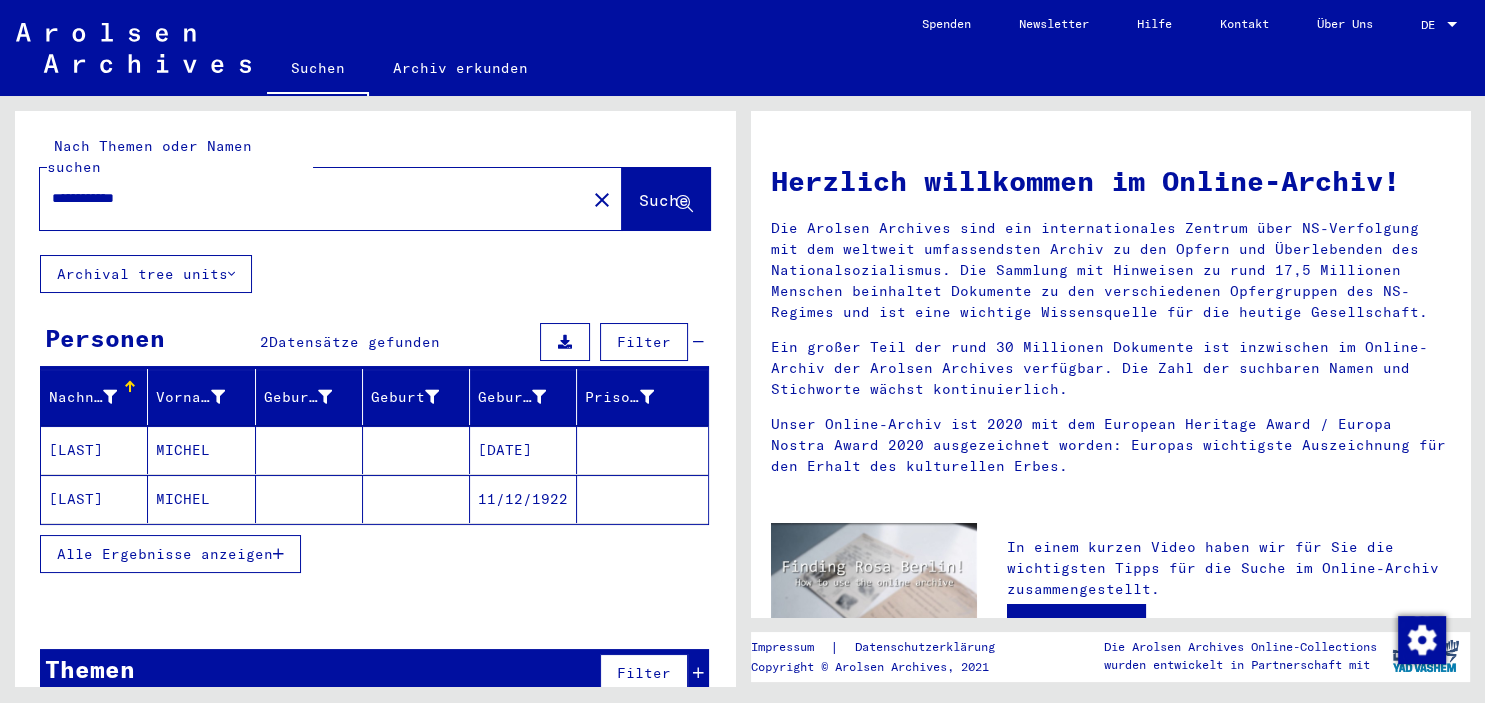 click on "[DATE]" at bounding box center [523, 499] 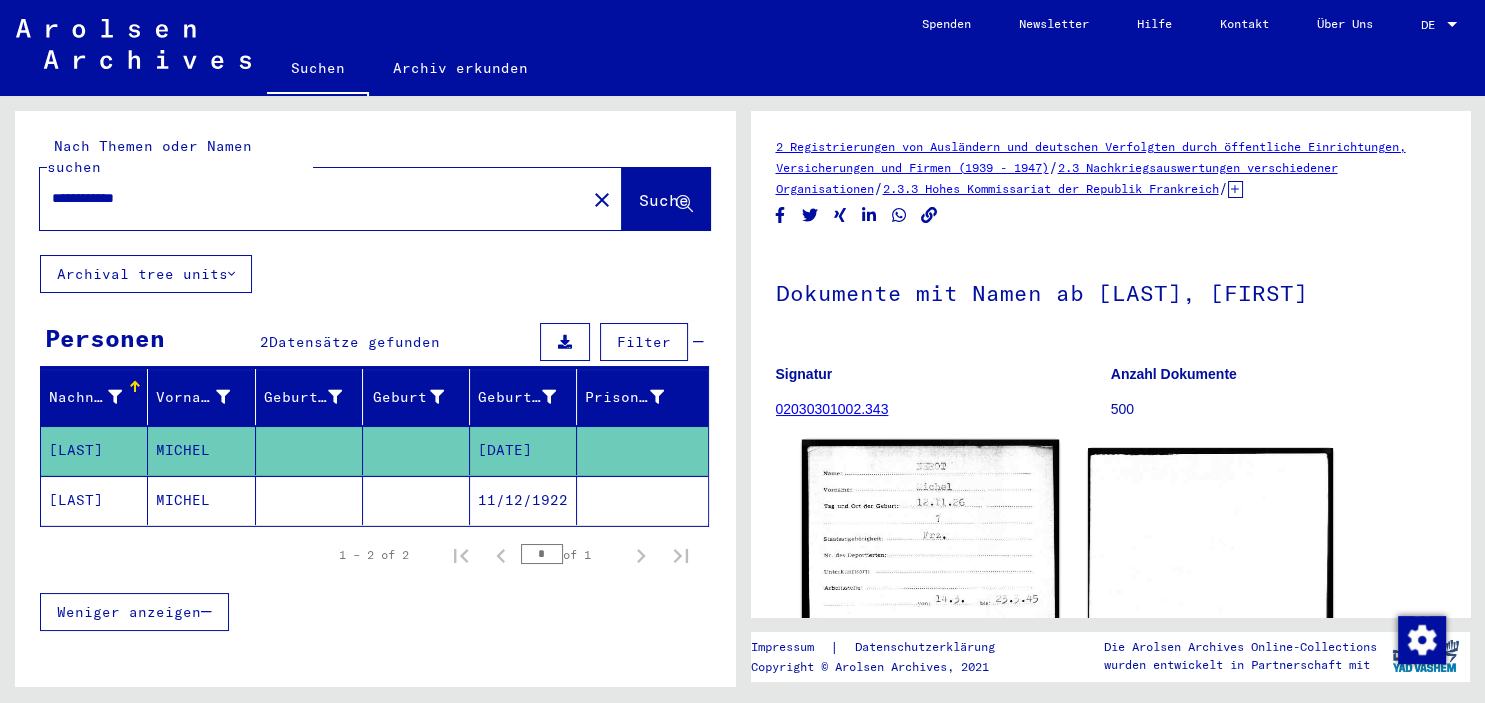 click 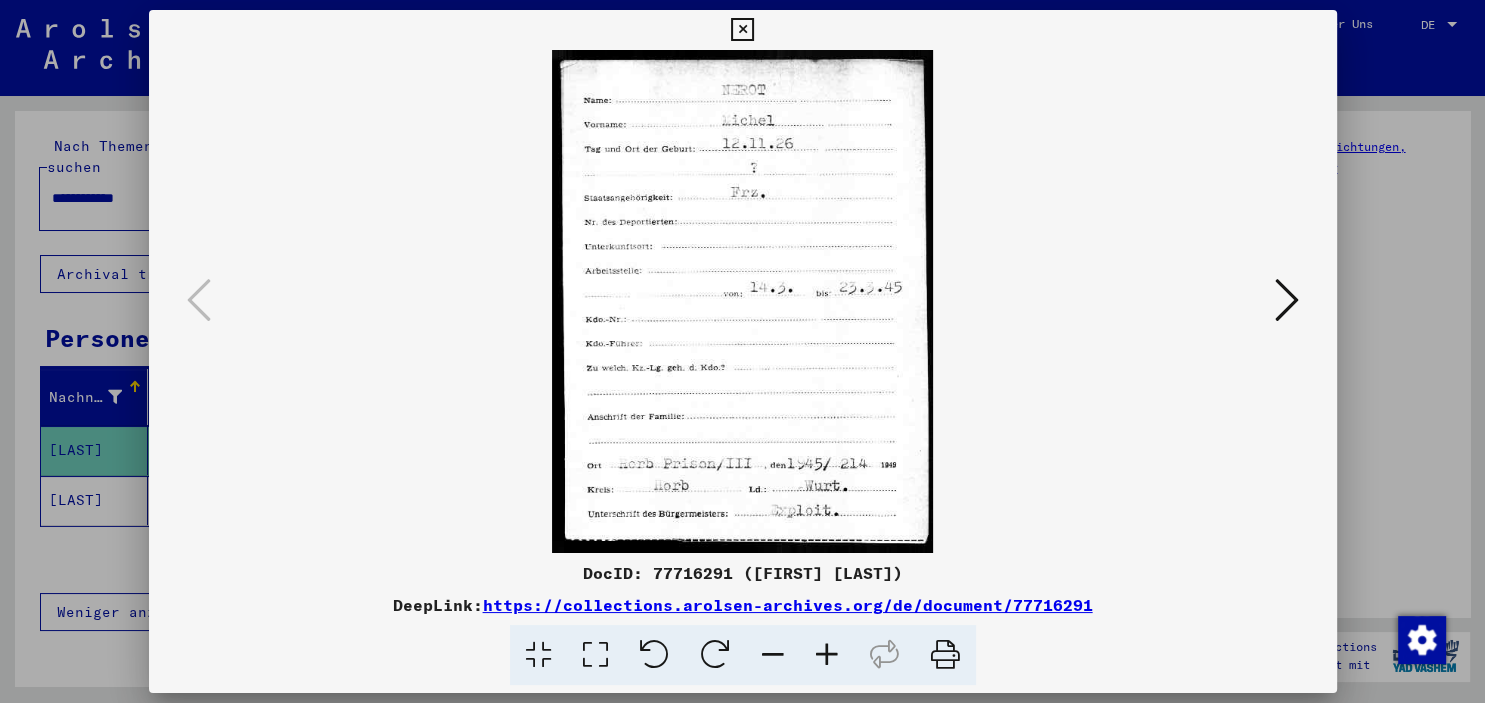 drag, startPoint x: 1321, startPoint y: 31, endPoint x: 750, endPoint y: 321, distance: 640.42255 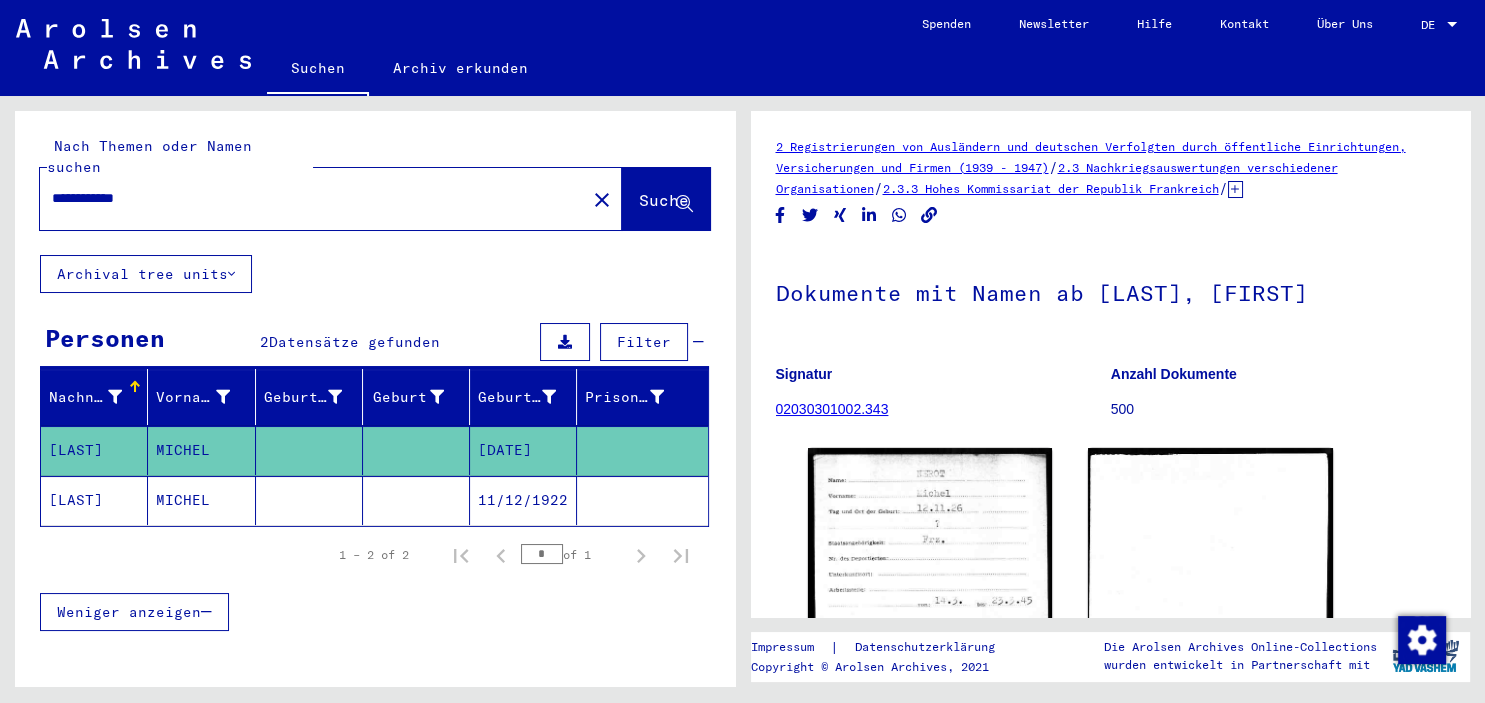 click 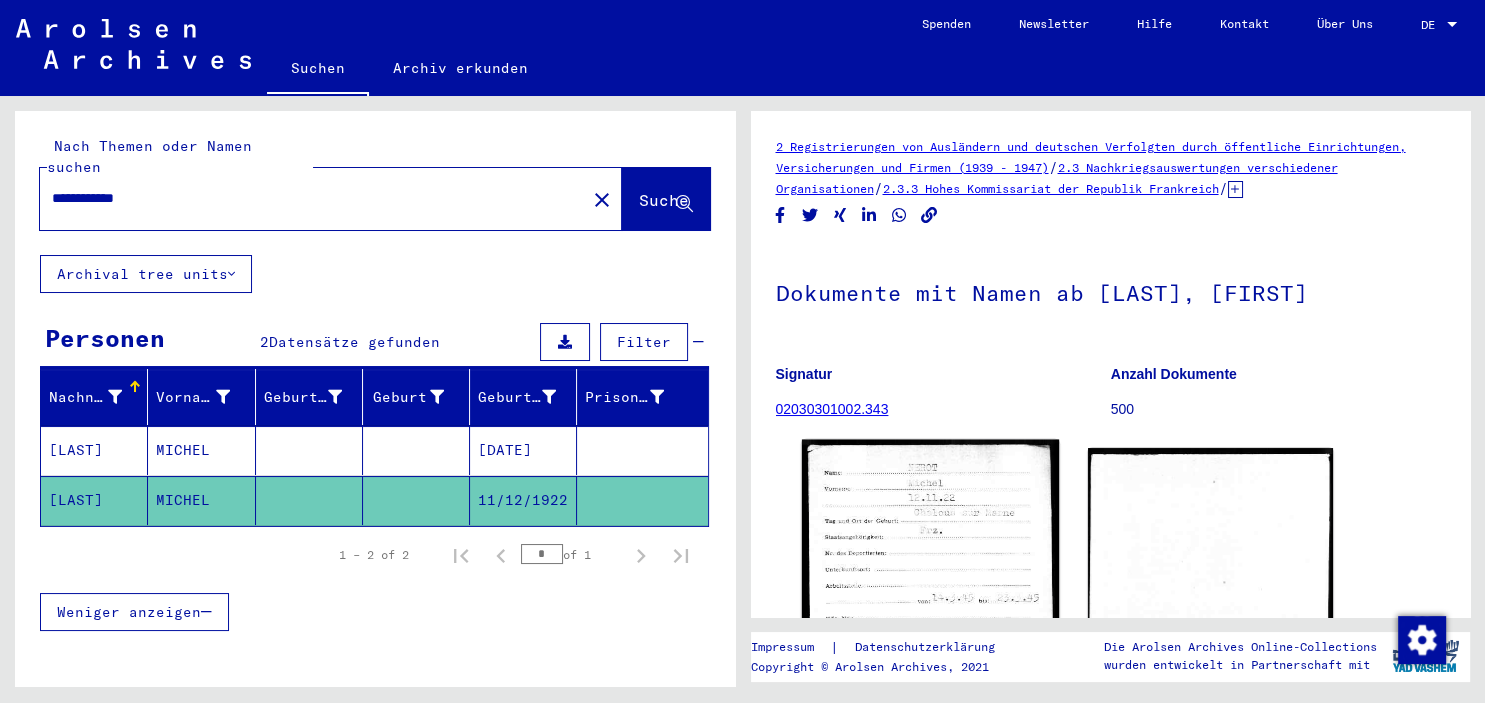 click 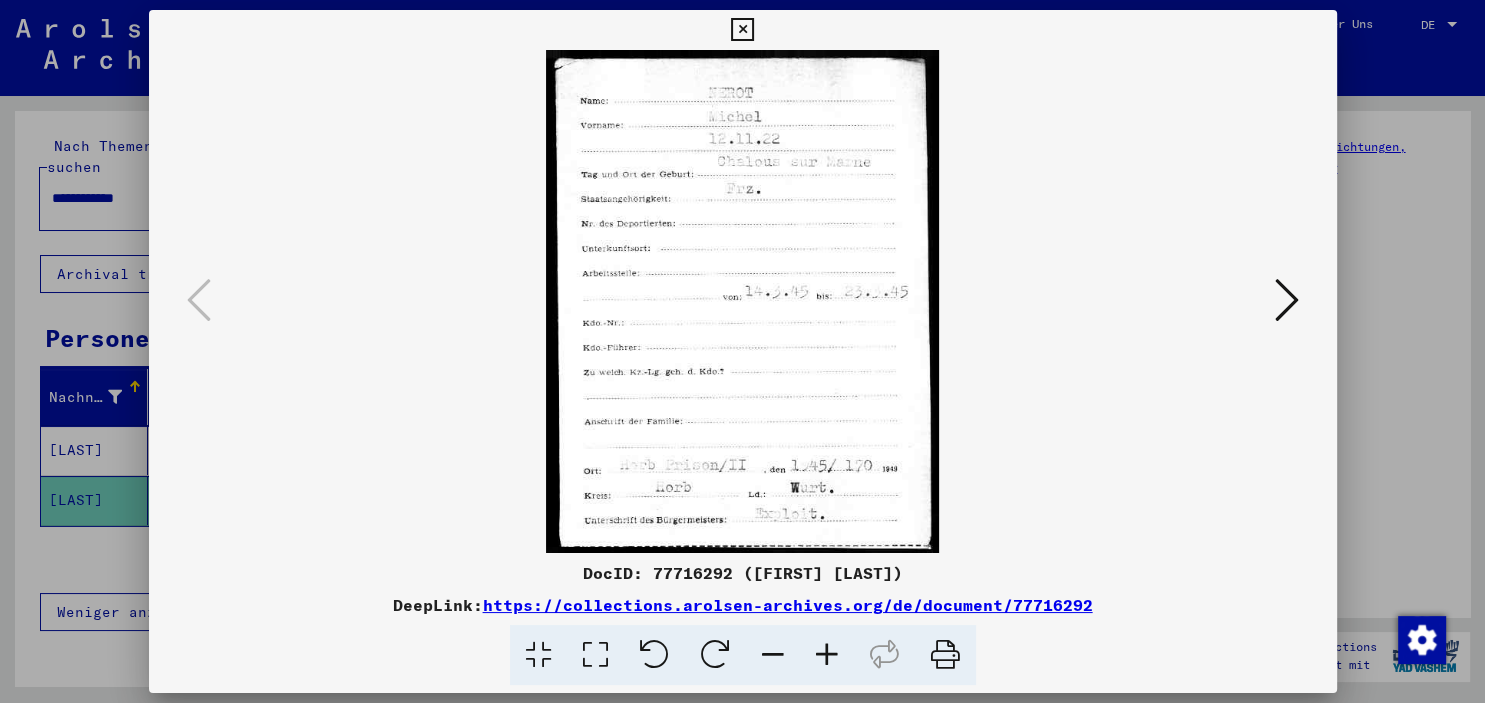 click at bounding box center [742, 351] 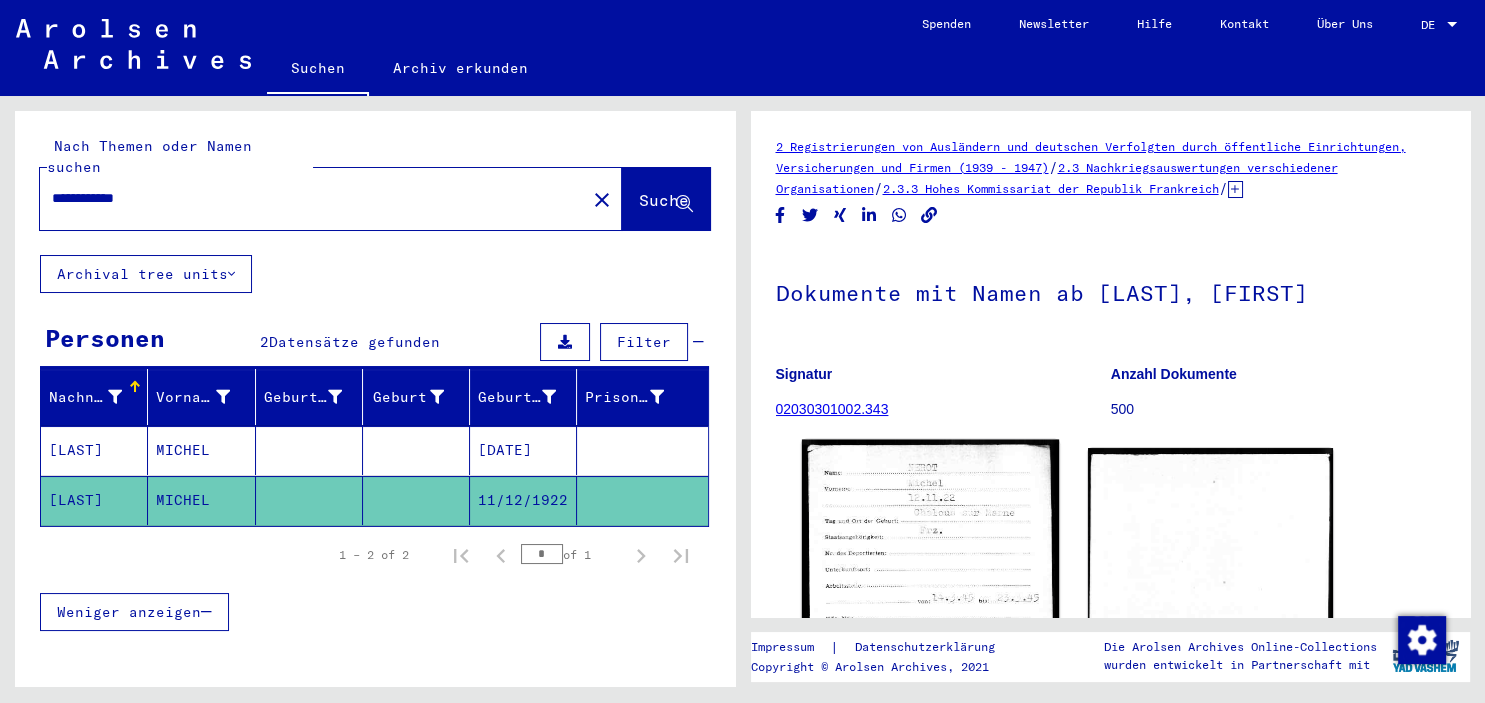 click 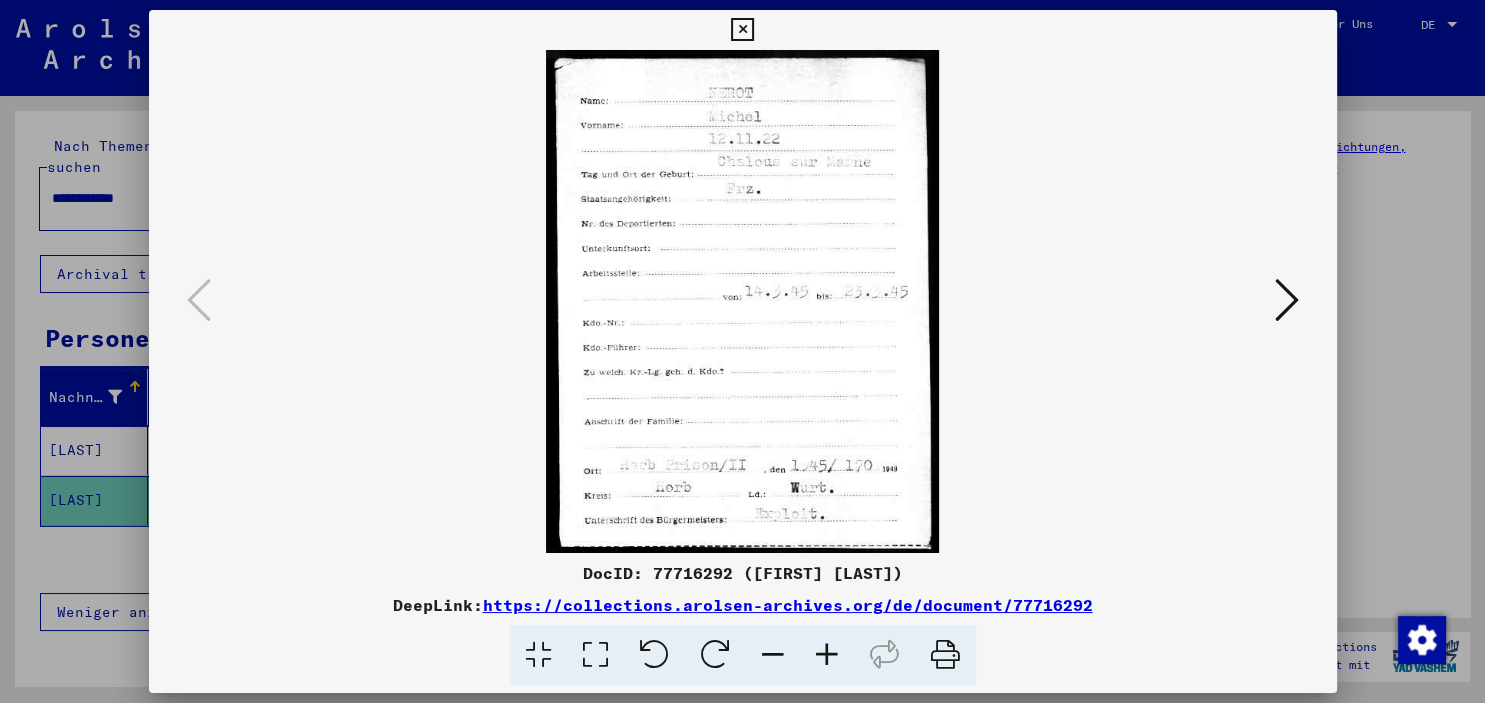click at bounding box center (742, 30) 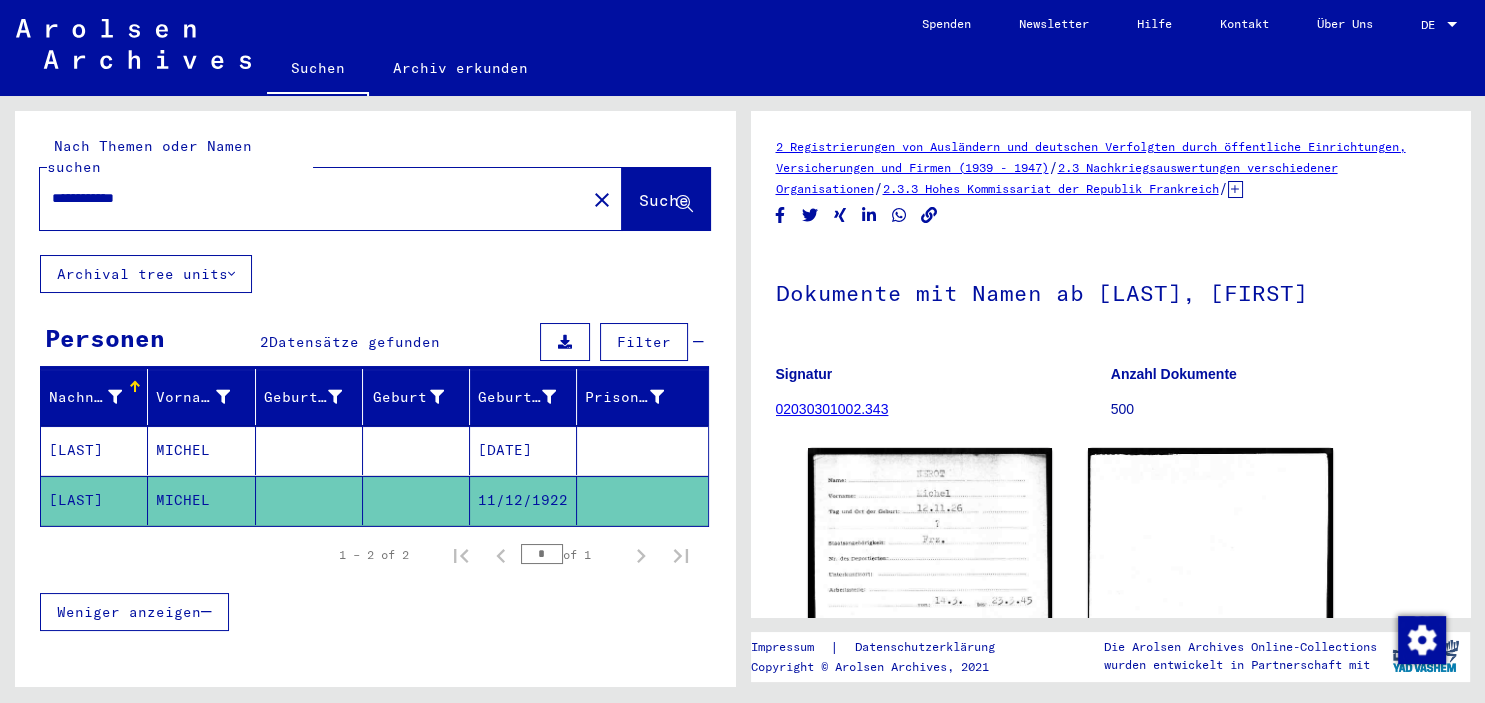 drag, startPoint x: 319, startPoint y: 173, endPoint x: -51, endPoint y: 162, distance: 370.16348 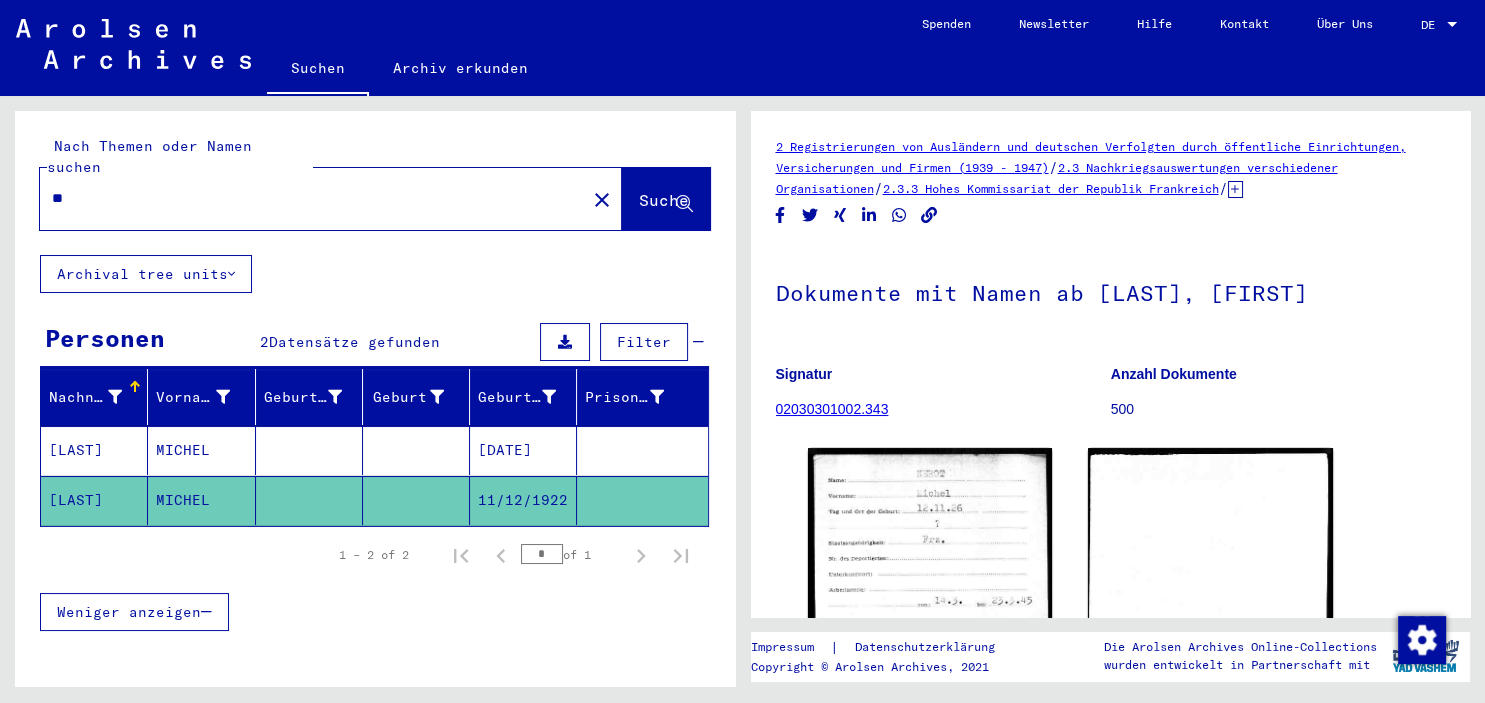 type on "*" 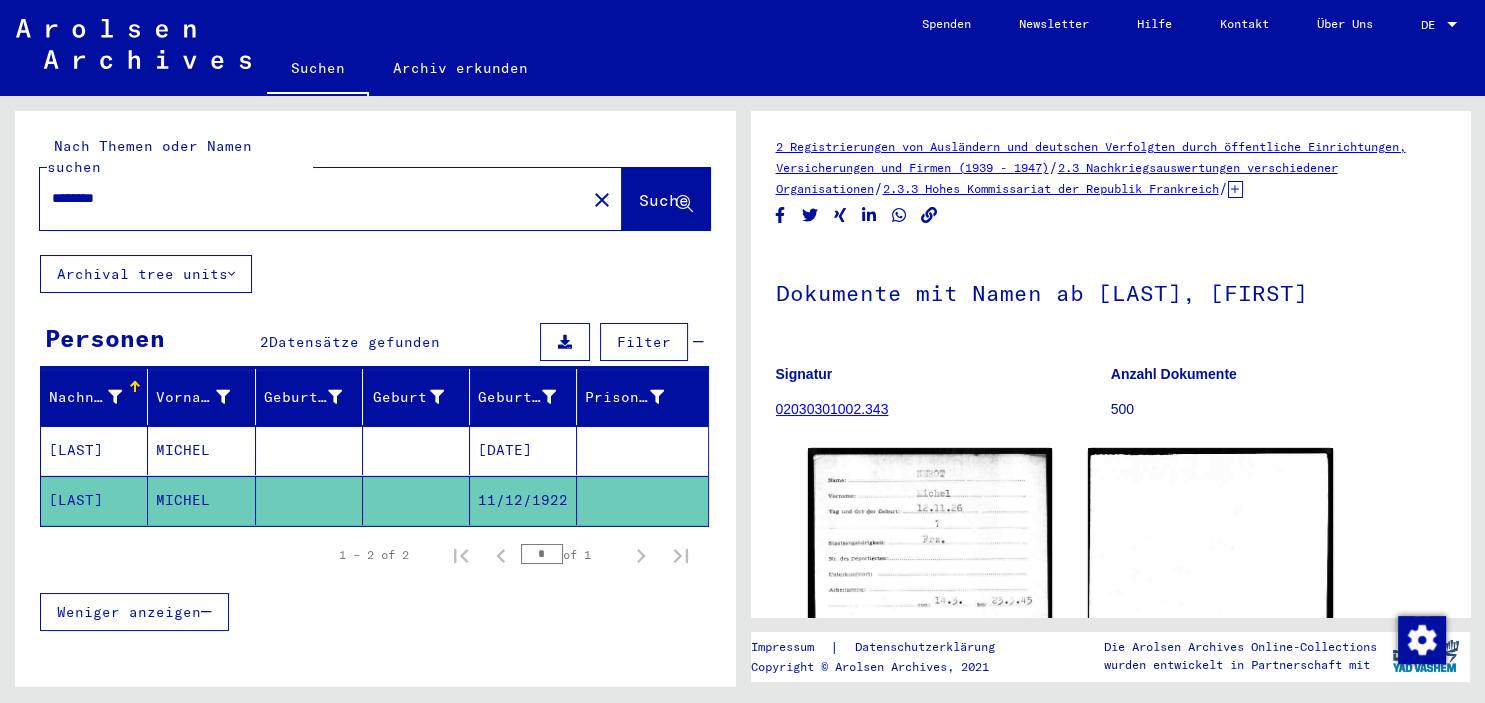 type on "********" 